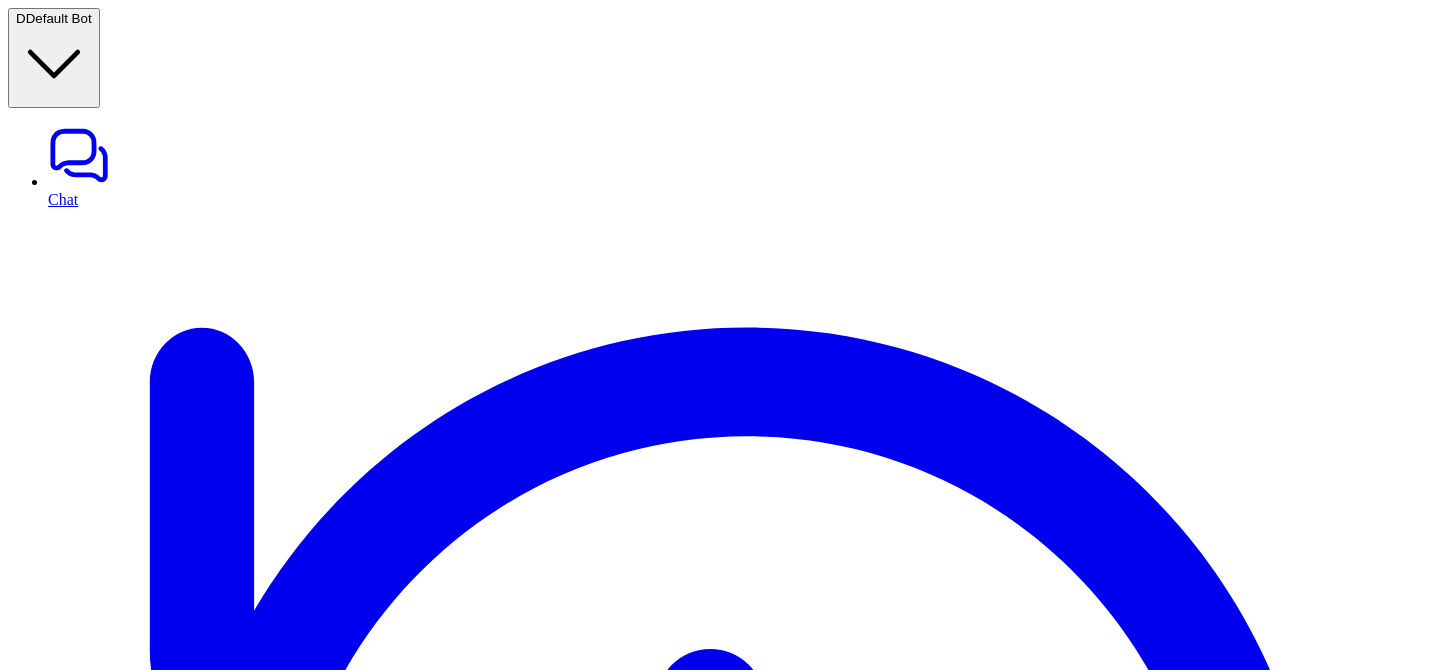 scroll, scrollTop: 0, scrollLeft: 0, axis: both 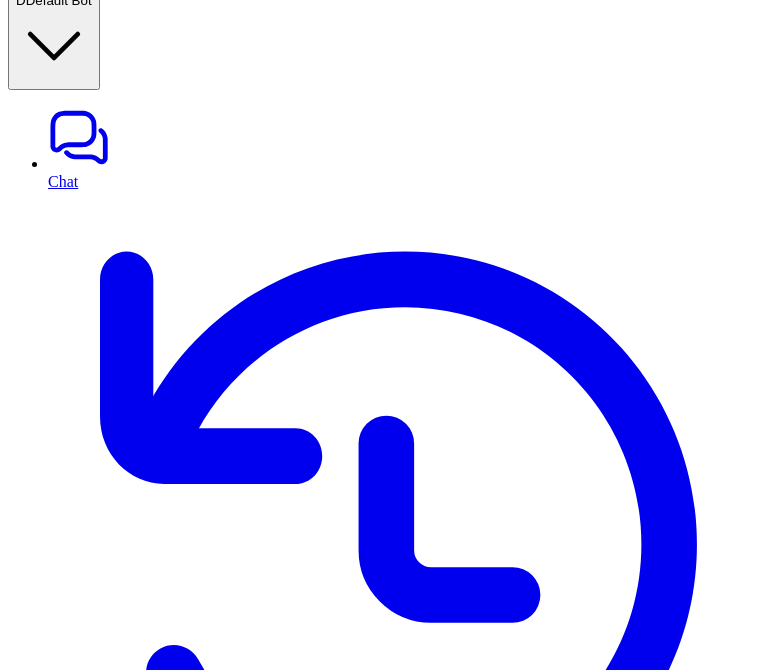 click 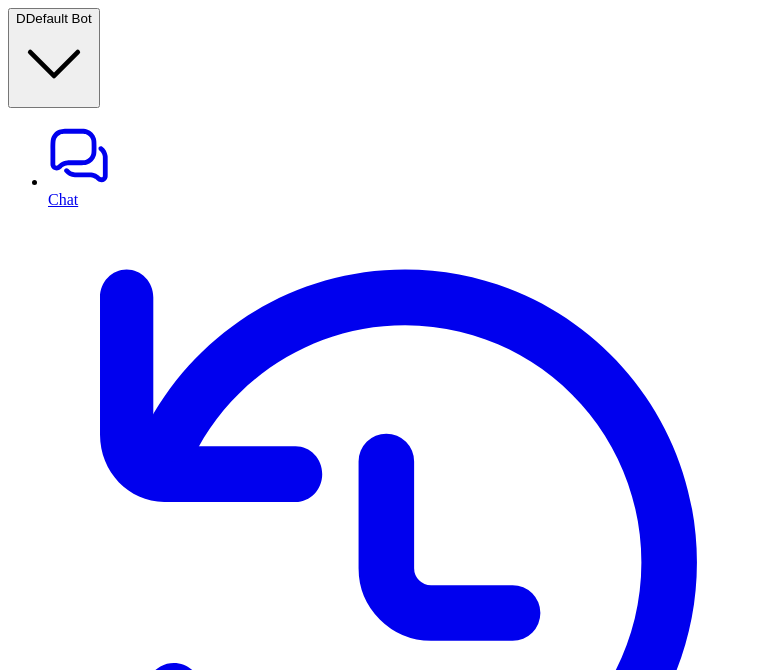 scroll, scrollTop: 18, scrollLeft: 0, axis: vertical 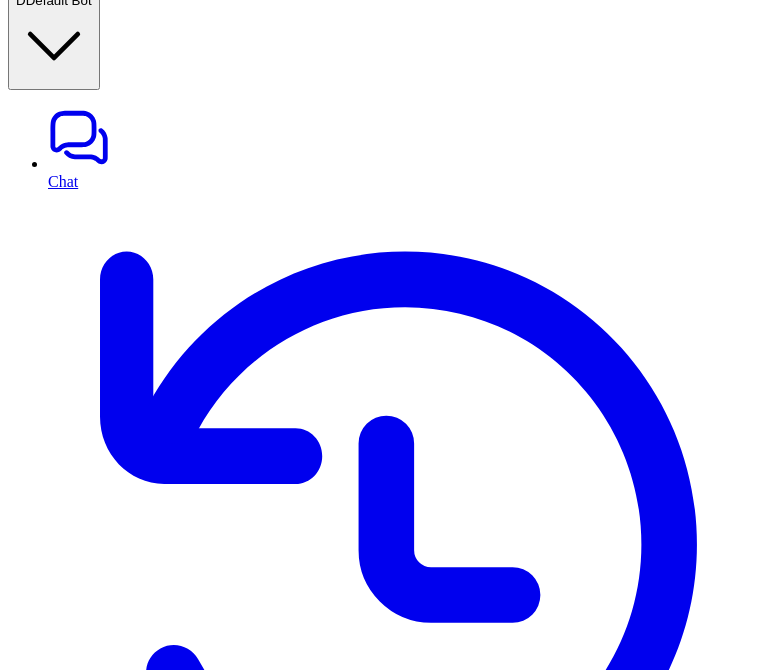click 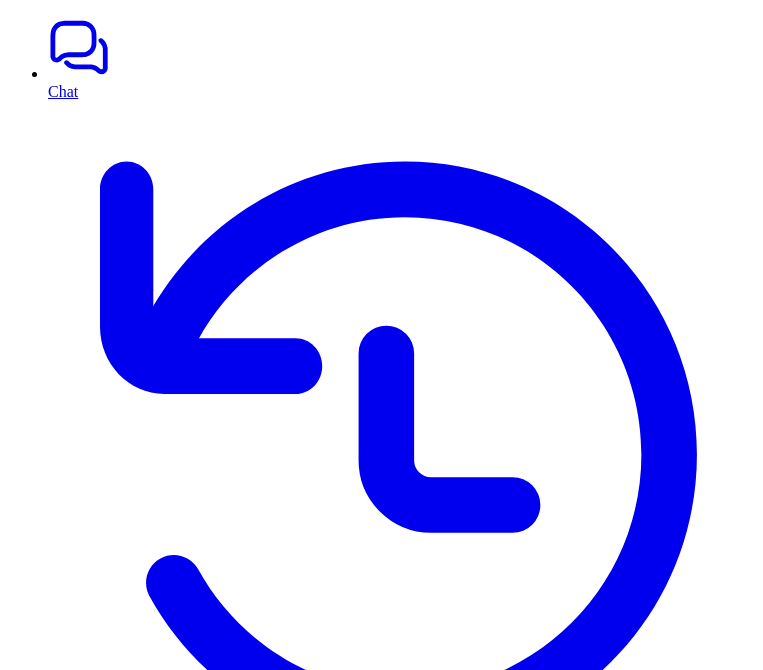 scroll, scrollTop: 0, scrollLeft: 0, axis: both 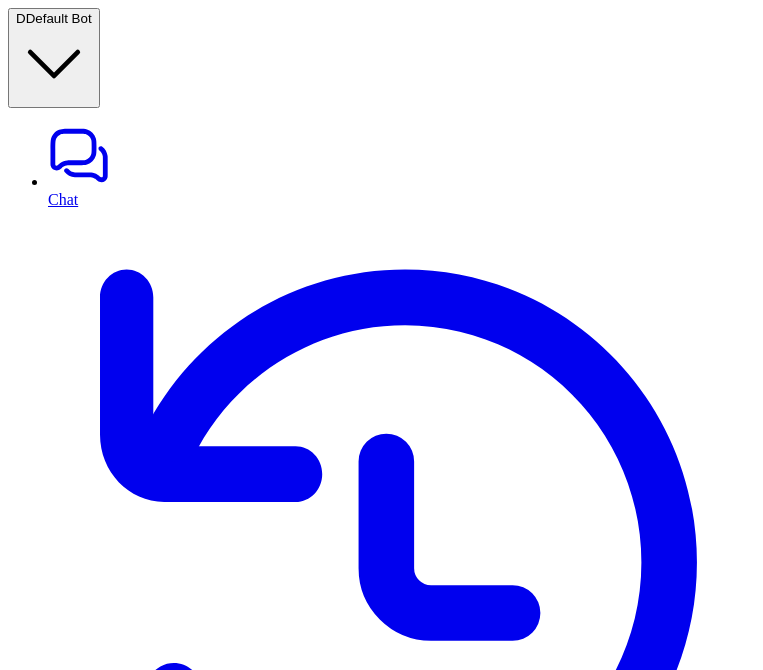 click 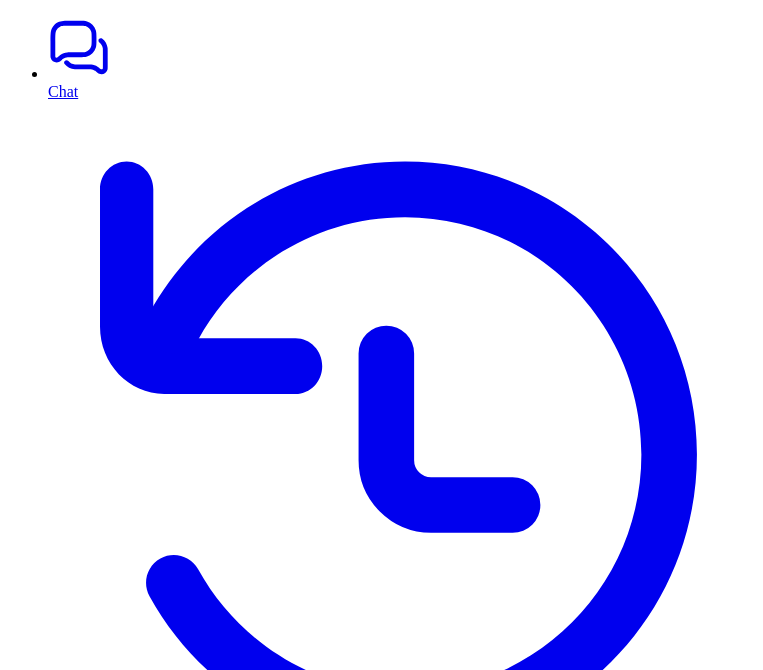 scroll, scrollTop: 0, scrollLeft: 0, axis: both 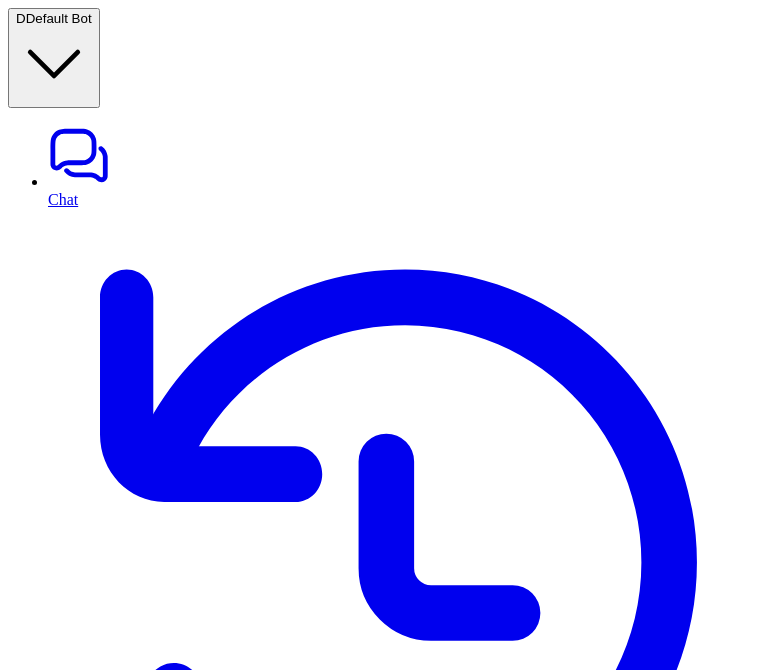 click on "Jira" at bounding box center (401, 3731) 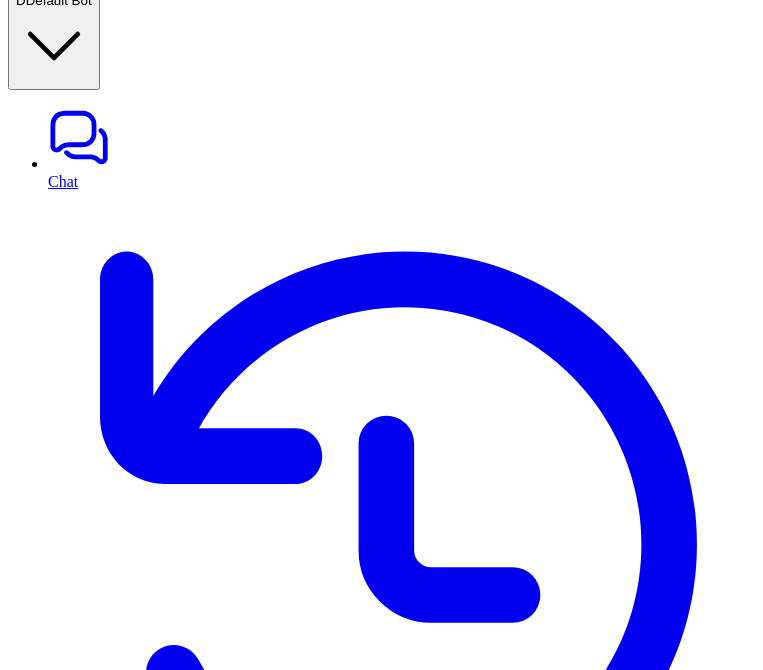 scroll, scrollTop: 139, scrollLeft: 0, axis: vertical 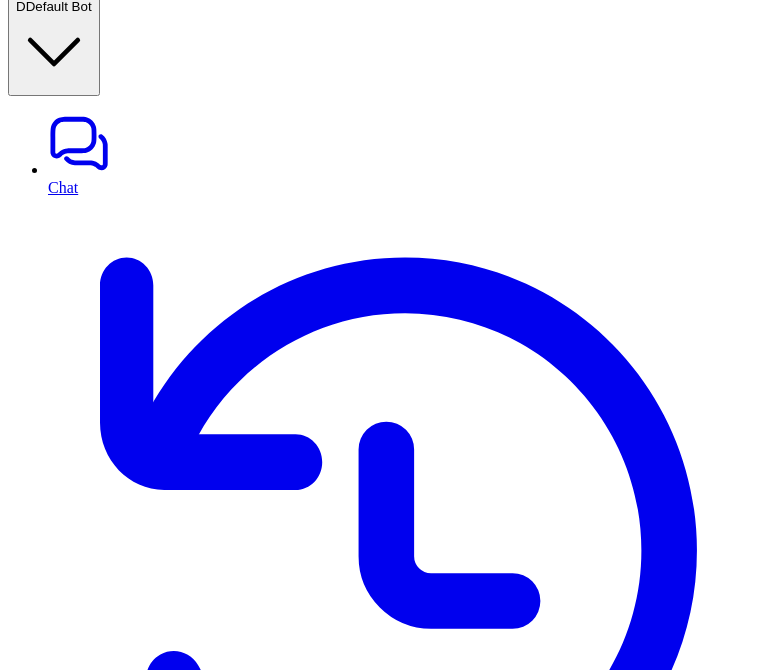 drag, startPoint x: 0, startPoint y: 0, endPoint x: 262, endPoint y: 429, distance: 502.67783 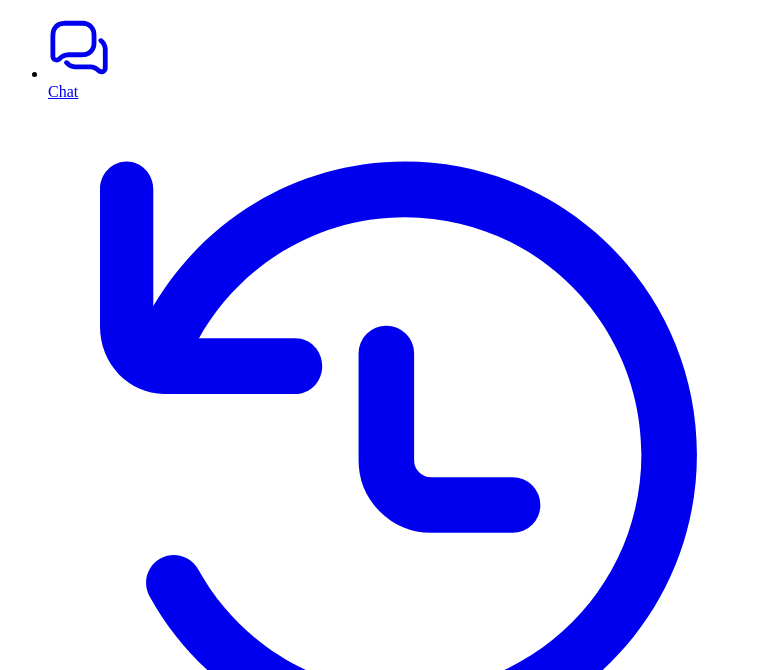 scroll, scrollTop: 0, scrollLeft: 0, axis: both 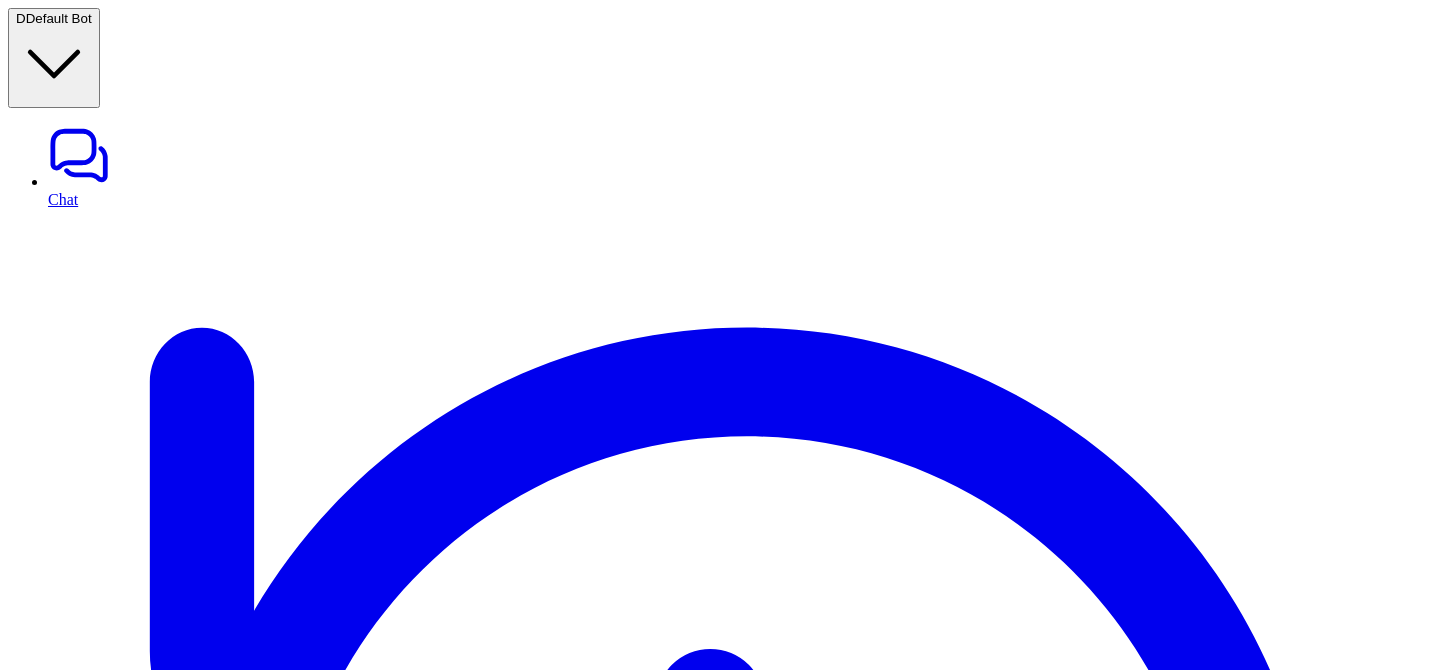 click on "Train the bot on your past tickets. You can choose which tickets." at bounding box center [940, 13098] 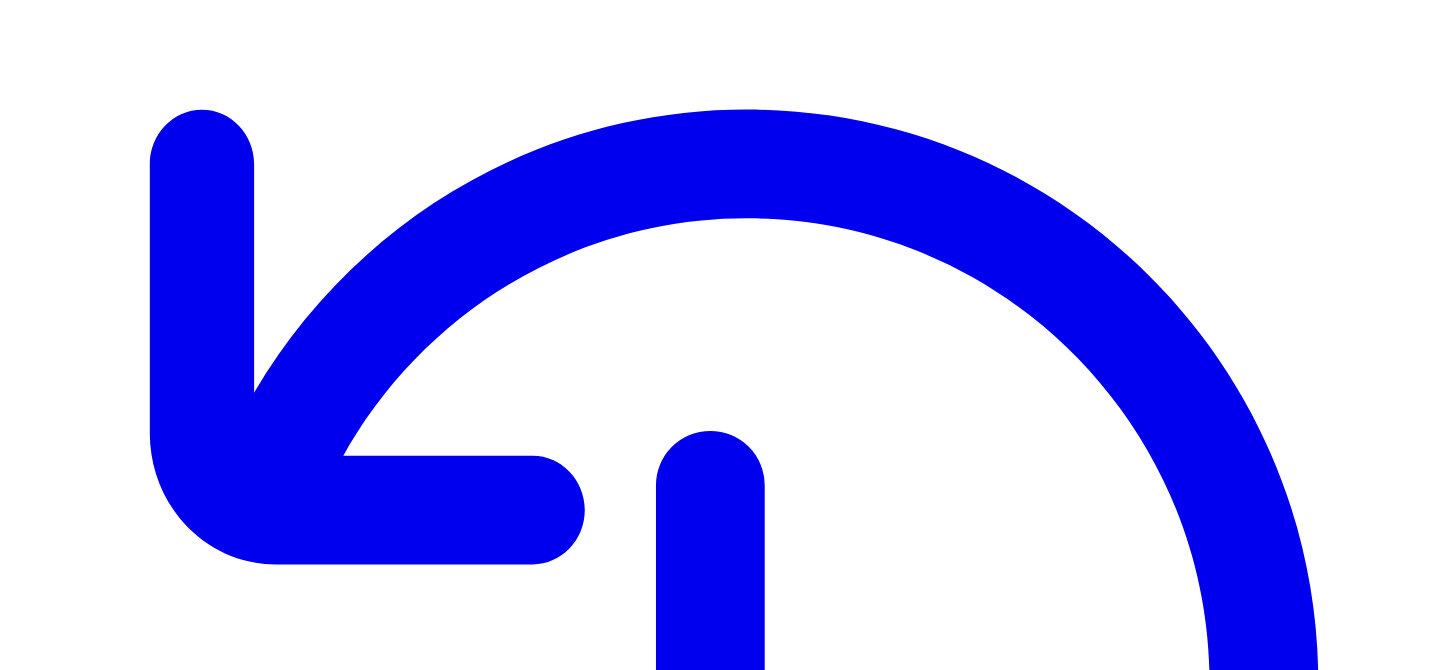 scroll, scrollTop: 216, scrollLeft: 0, axis: vertical 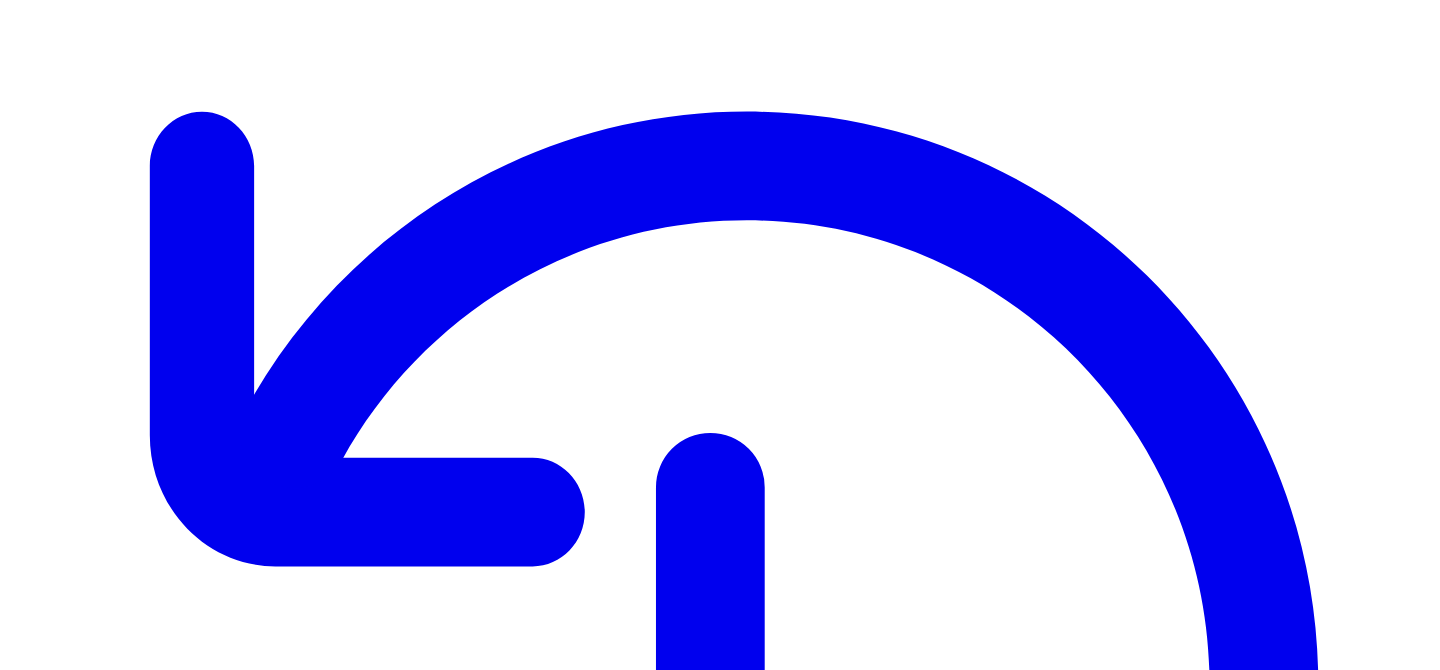 click at bounding box center (85, 14416) 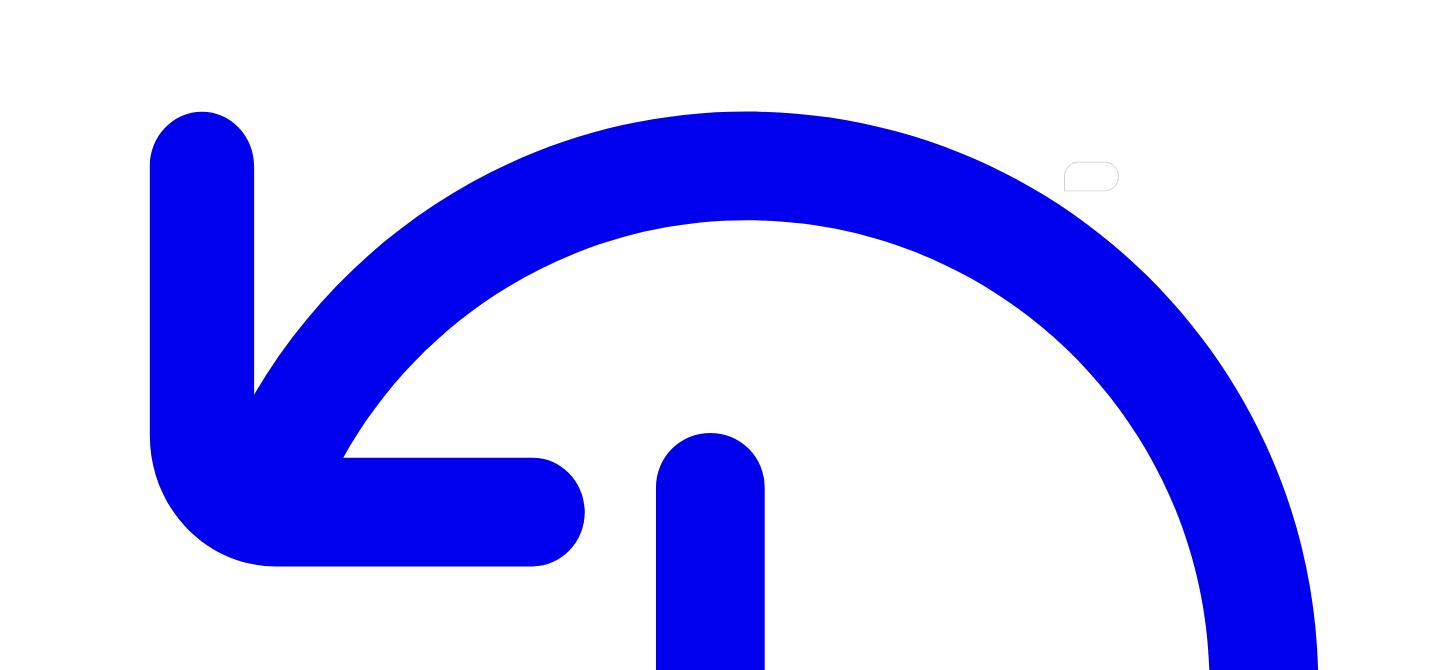 type on "**********" 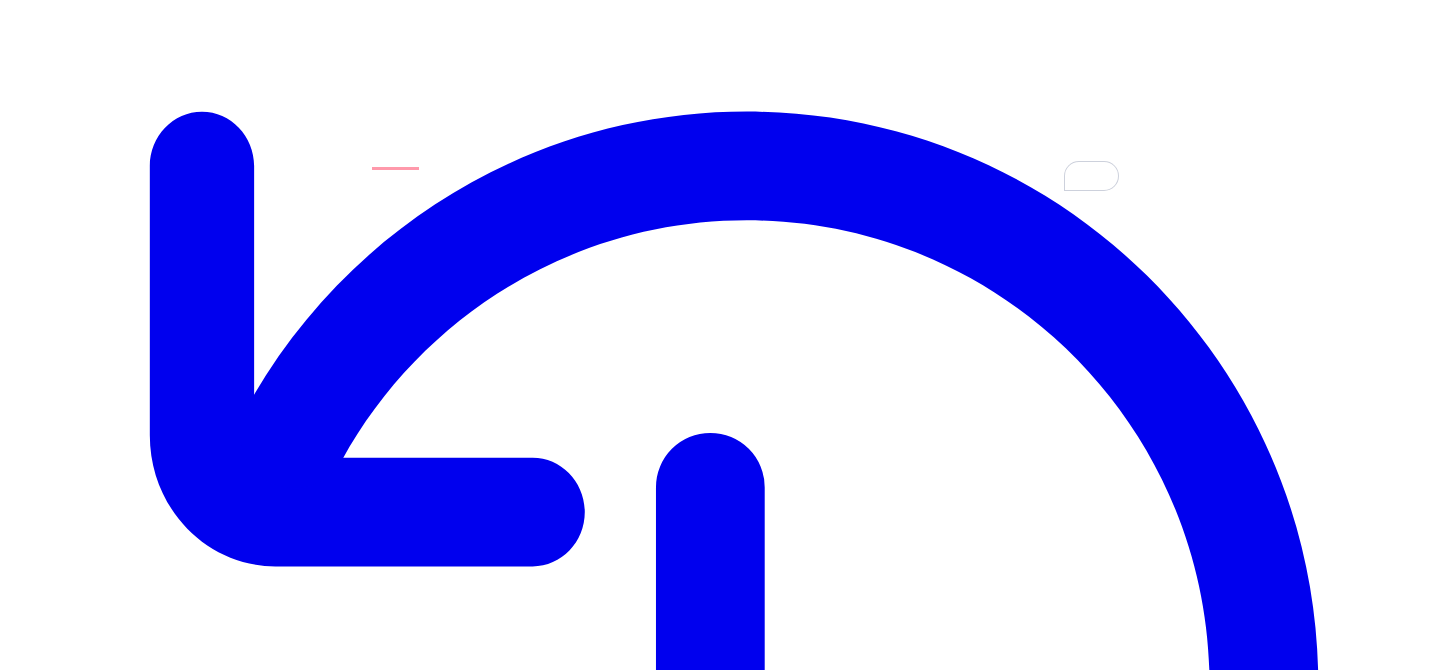 click on "**********" at bounding box center [416, 14430] 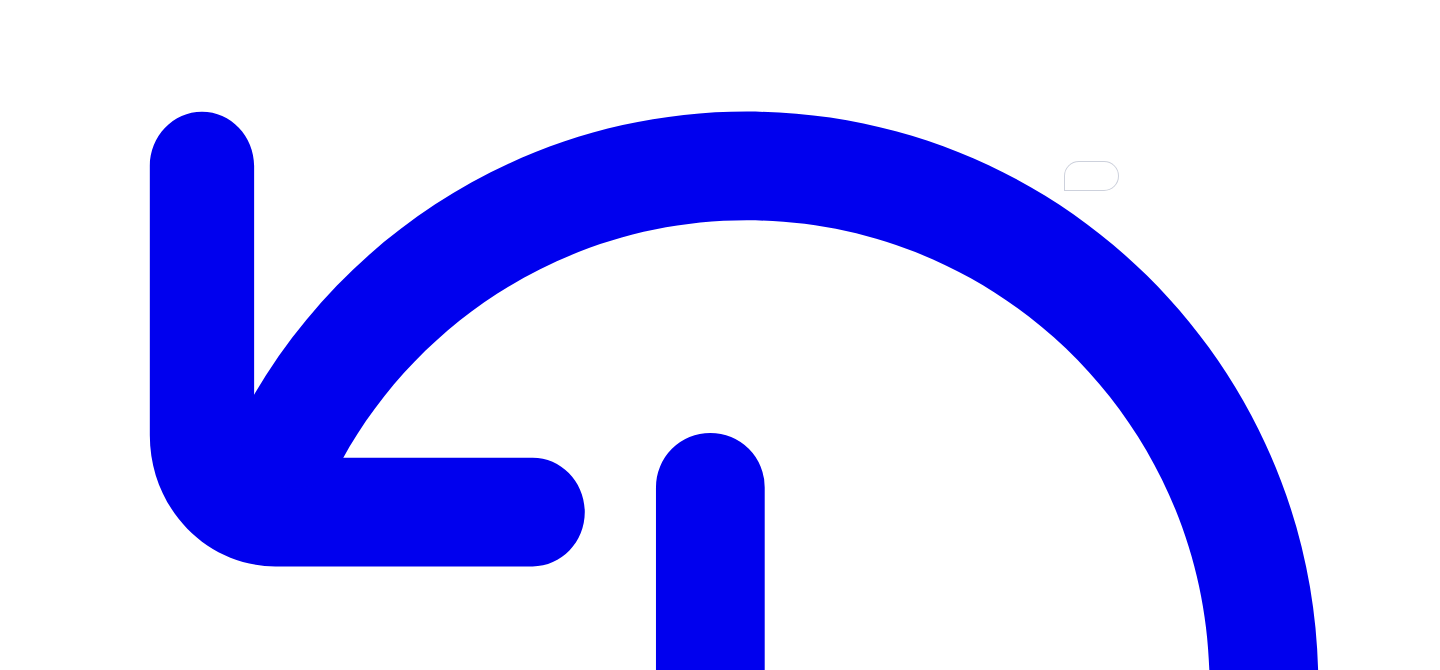 type on "**********" 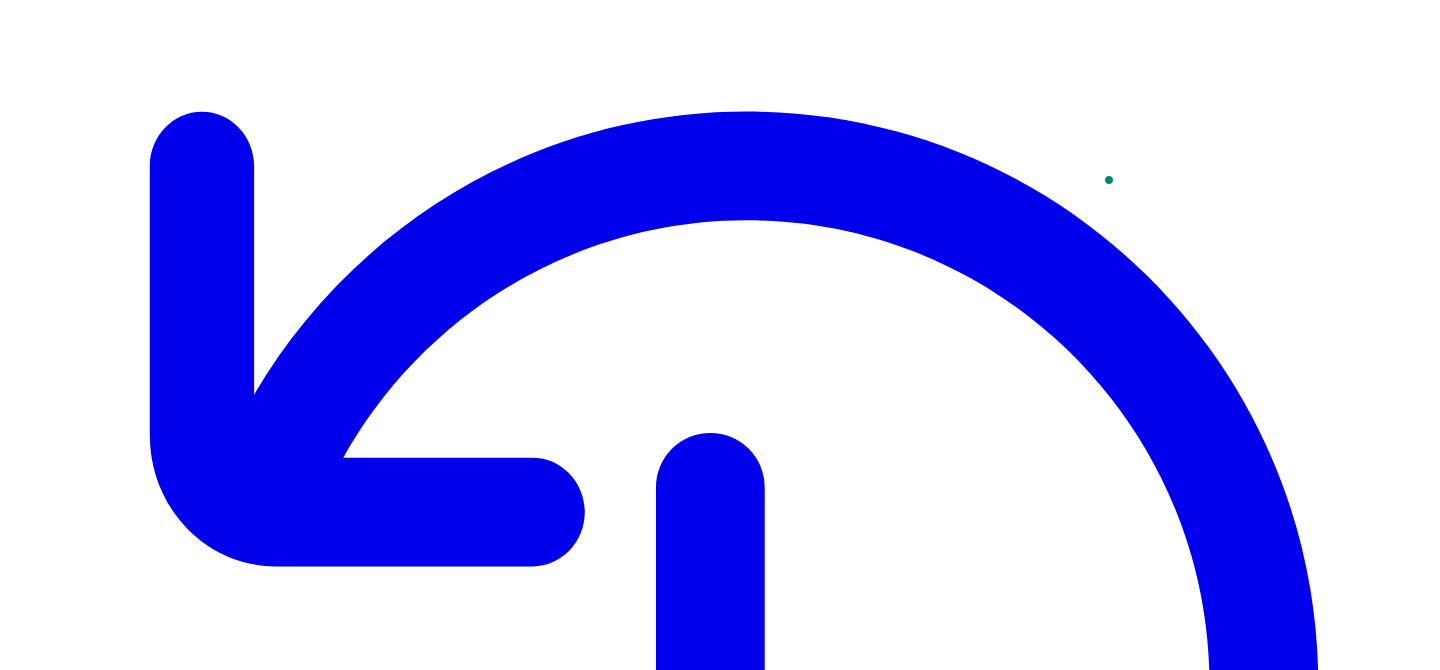 click on "Preview sample" at bounding box center (172, 14388) 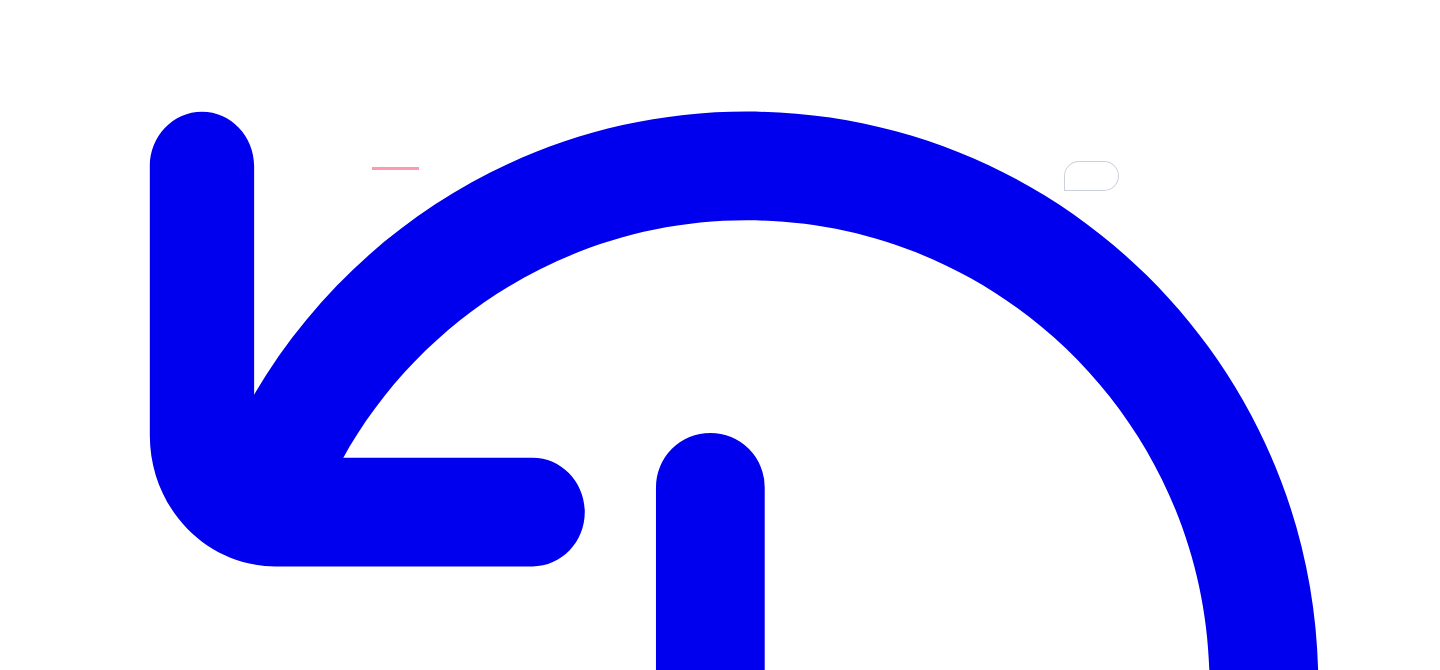 click on "**********" at bounding box center [720, 14417] 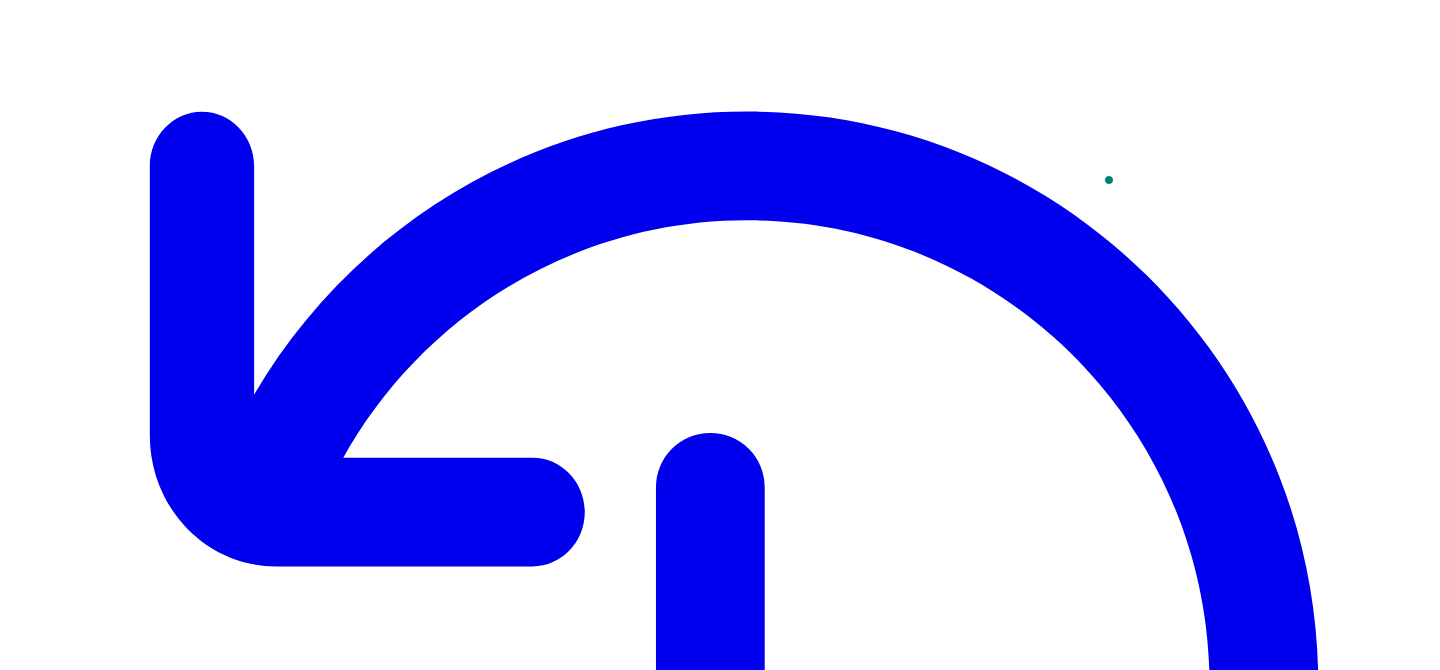 type on "**********" 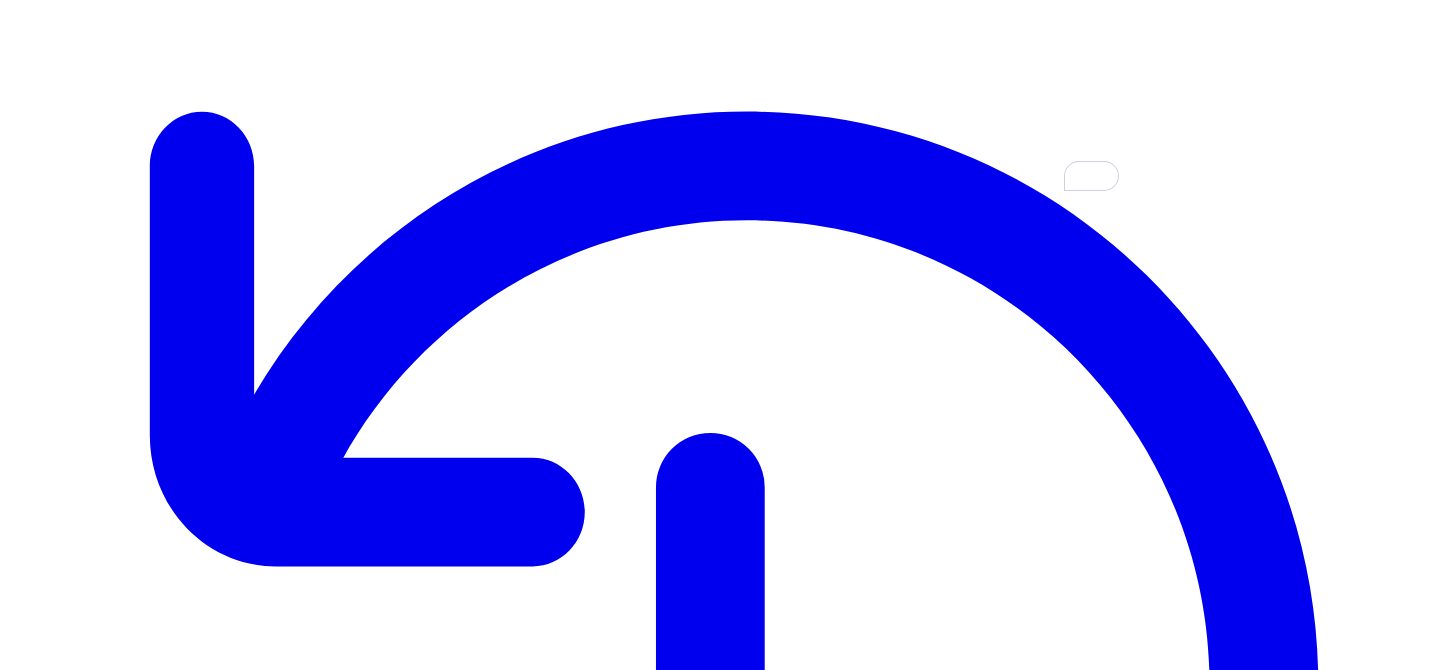 paste on "**********" 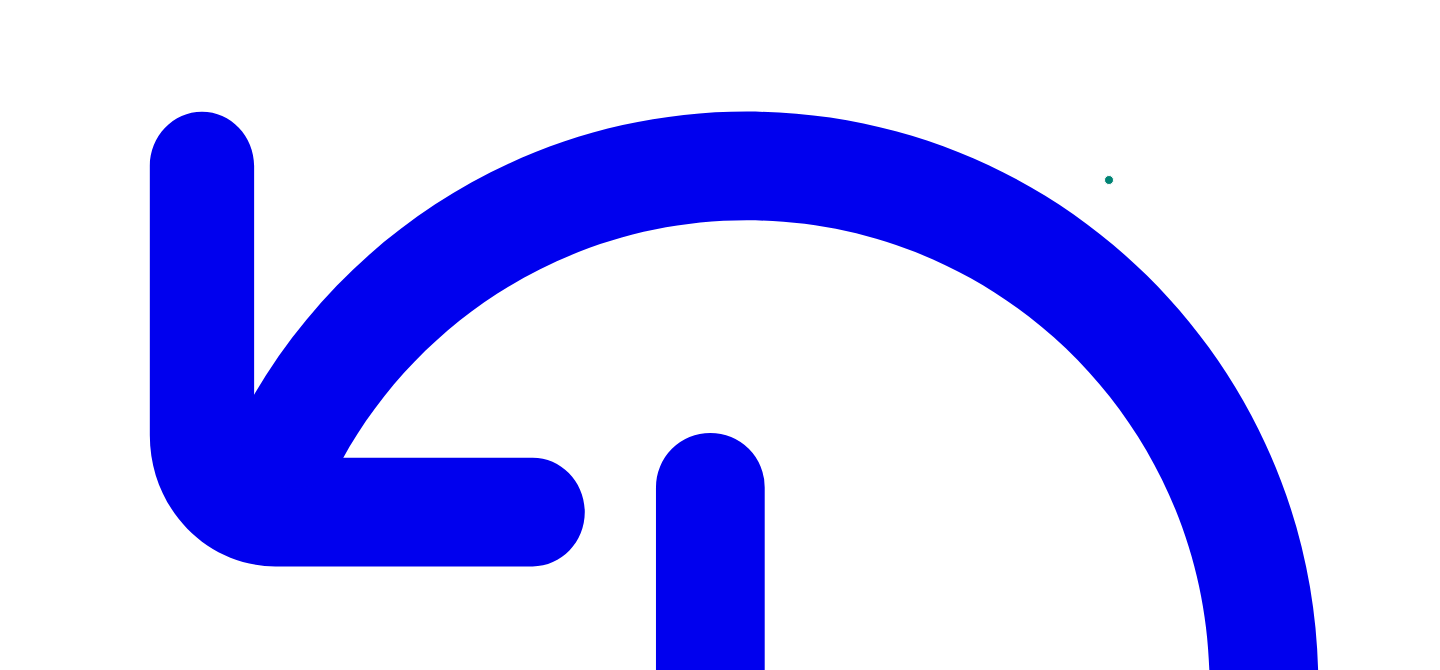 type on "**********" 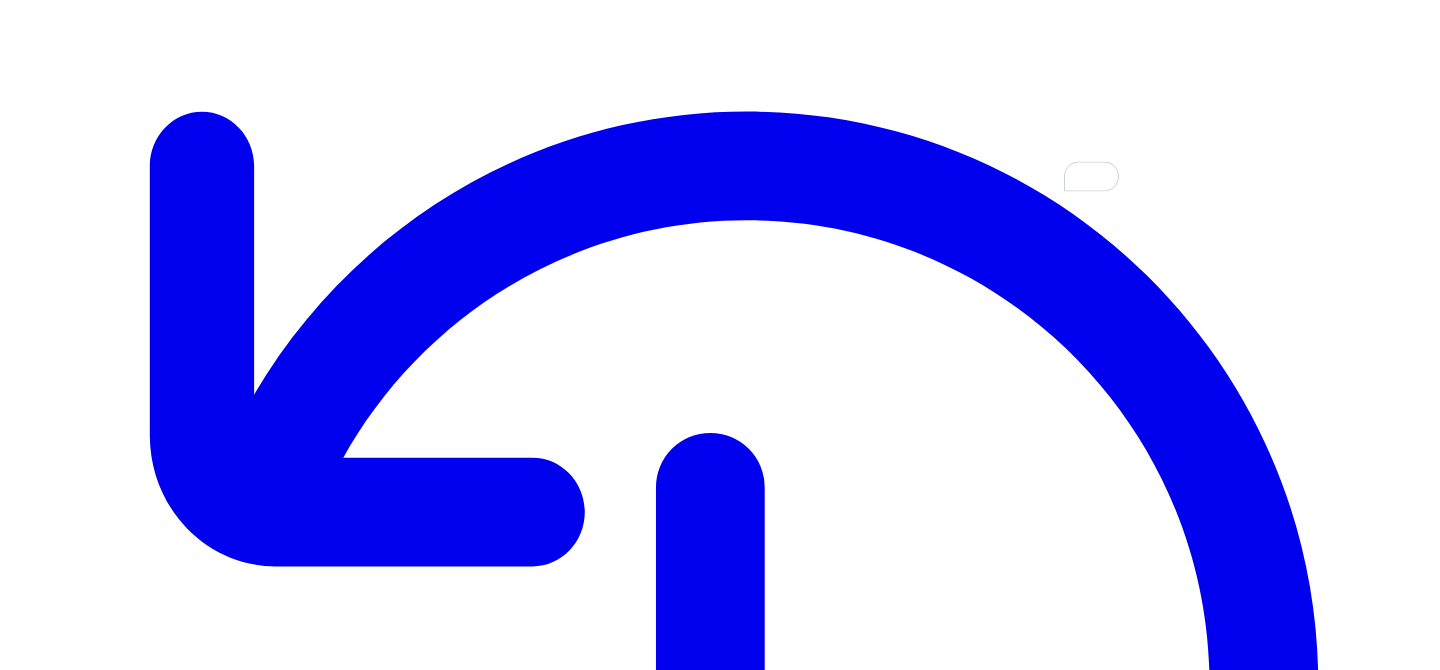 click on "Choose the types of tickets that should be trained on Learn how to construct a valid search query in the help docs. Read help docs Preview sample" at bounding box center (720, 14354) 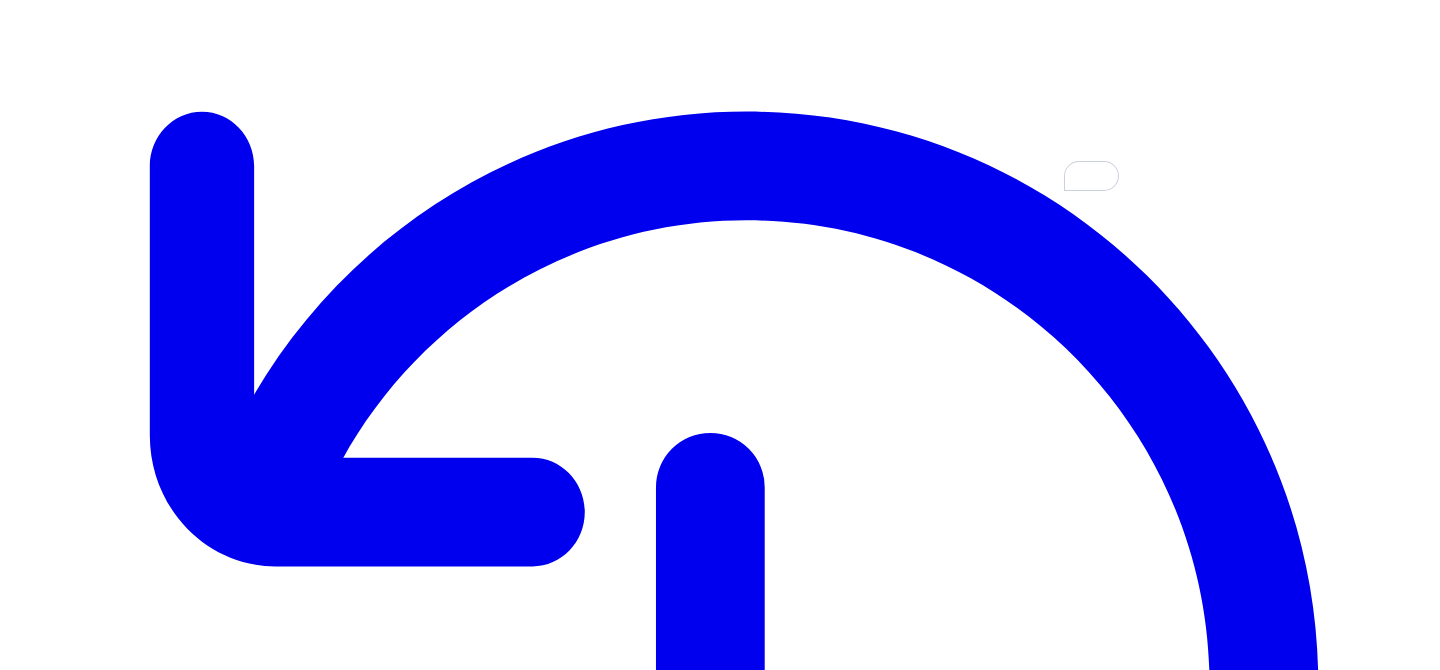 click on "**********" at bounding box center [720, 14417] 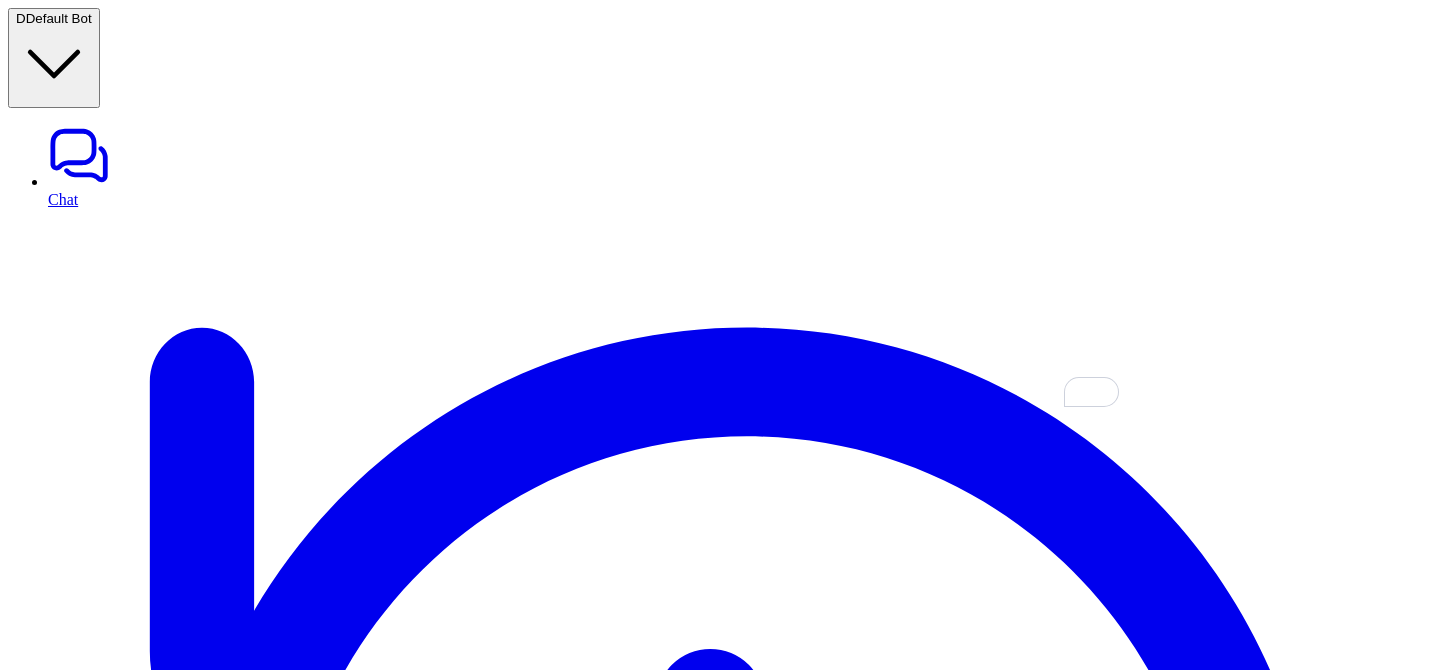 scroll, scrollTop: 0, scrollLeft: 0, axis: both 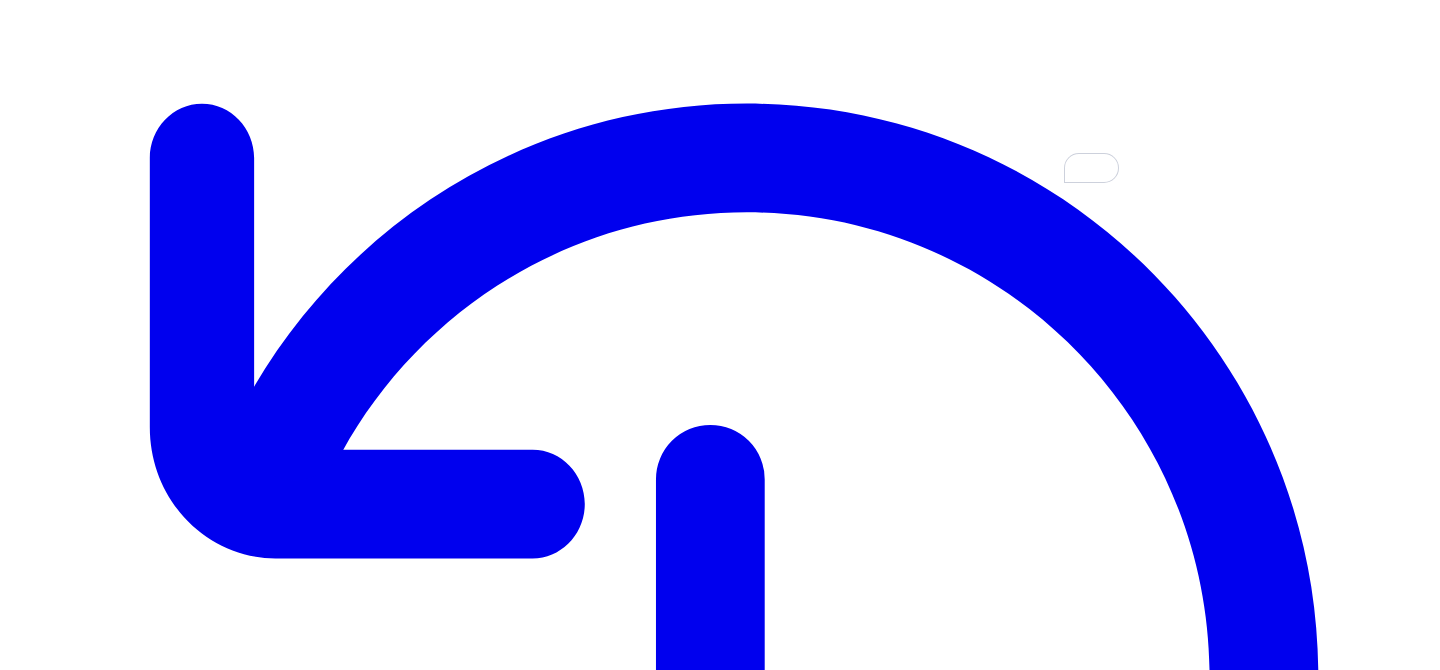 click on "Advanced prompt filter (optional) Note that this prompt needs to be crafted carefully and you should proceed with caution." at bounding box center [720, 14526] 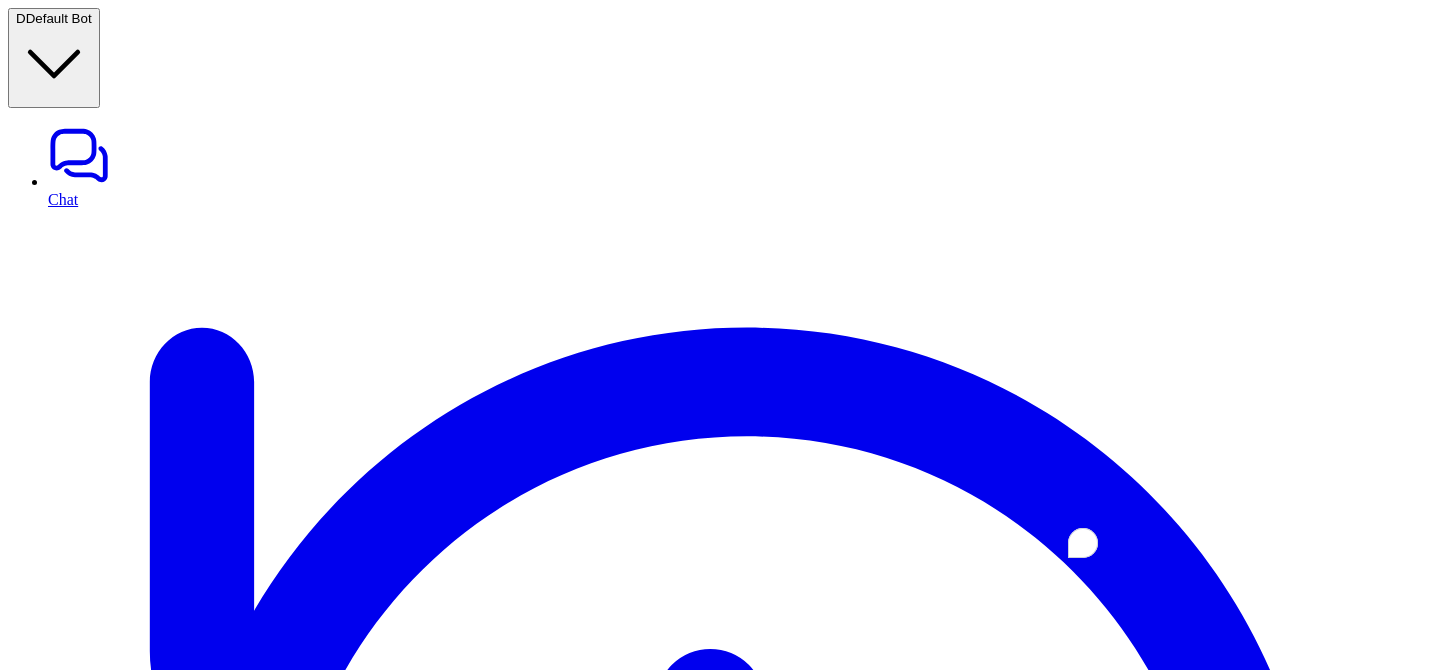 scroll, scrollTop: 224, scrollLeft: 0, axis: vertical 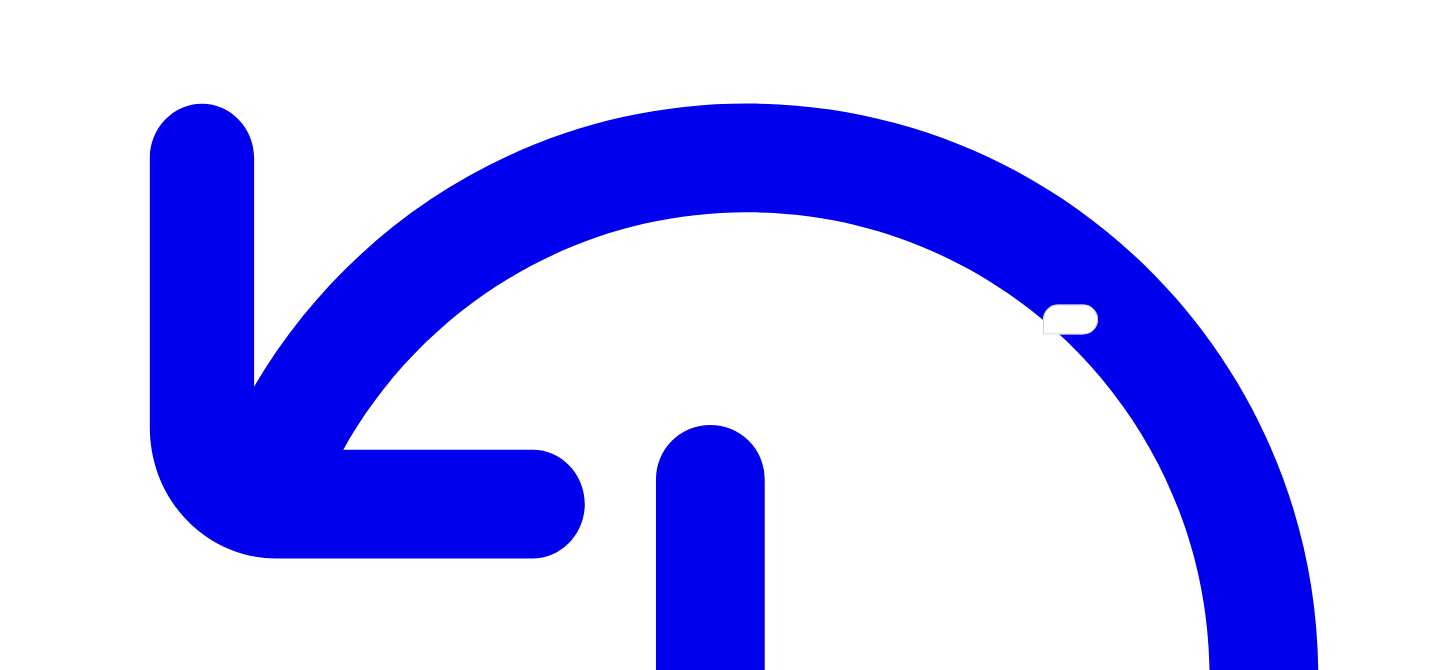 type 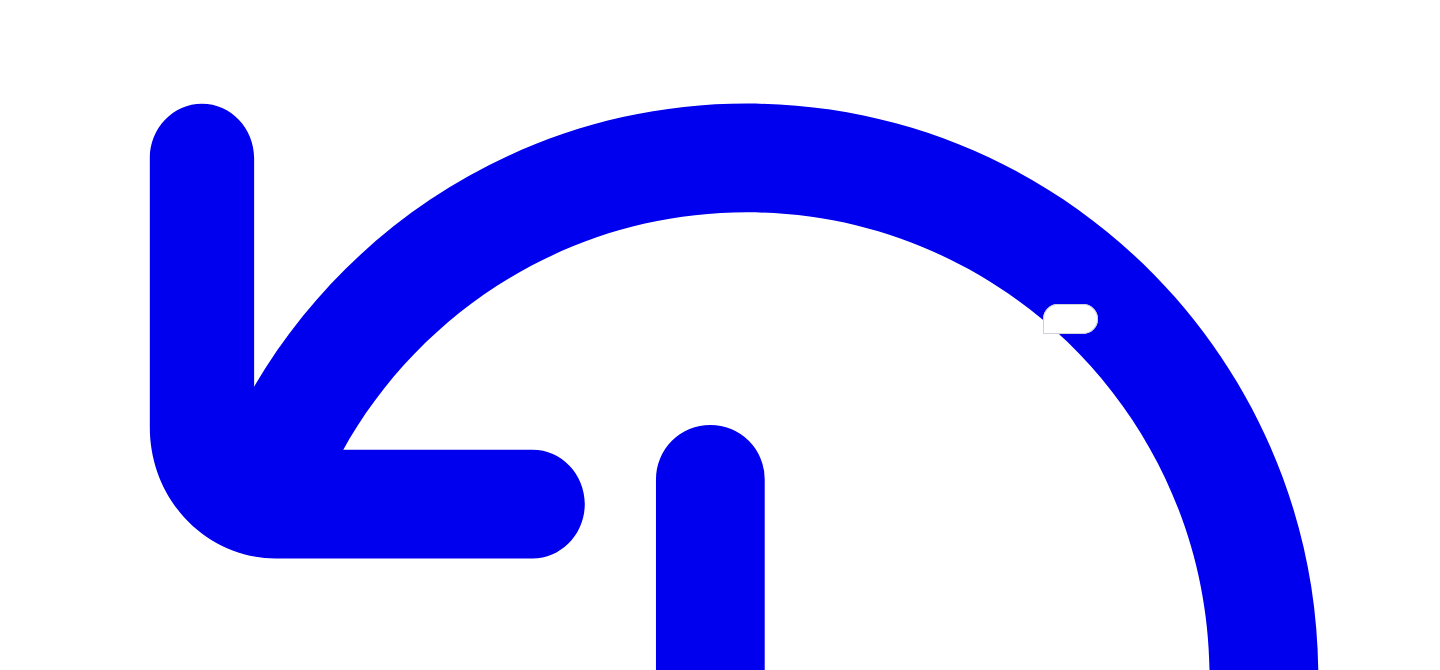 click at bounding box center [85, 14442] 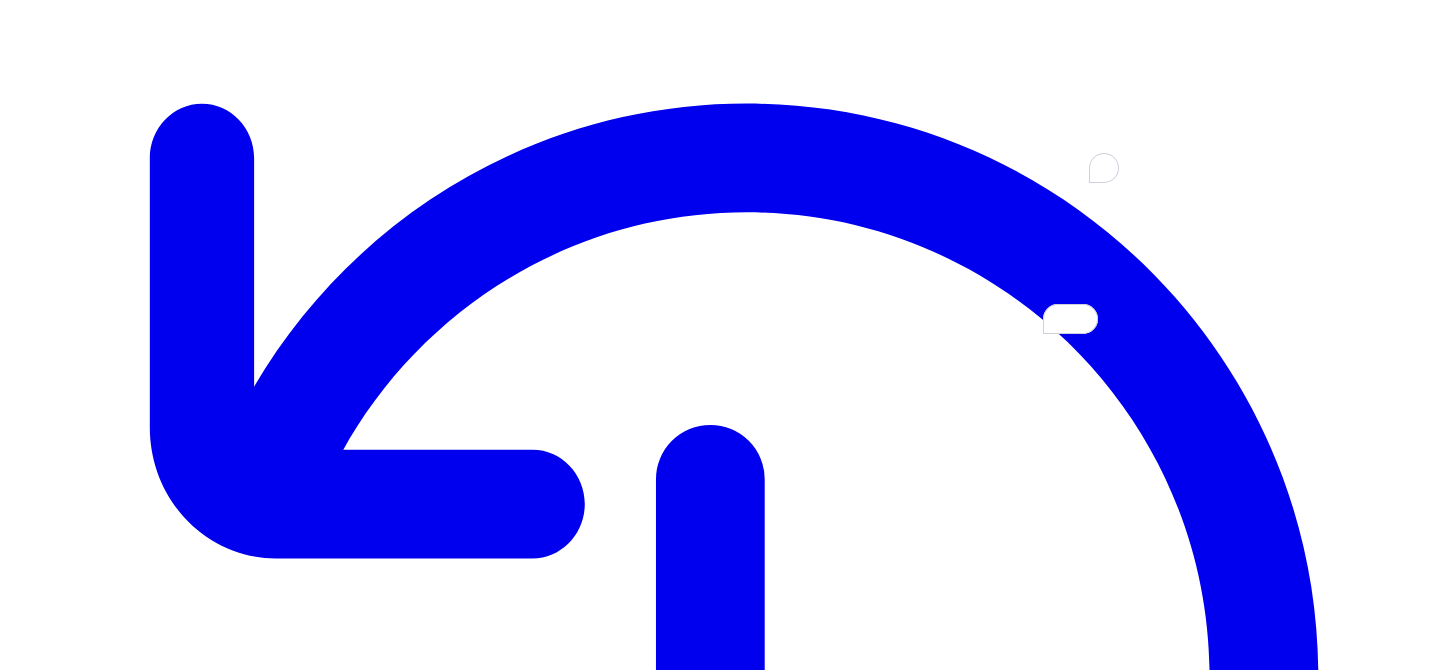 paste on "**********" 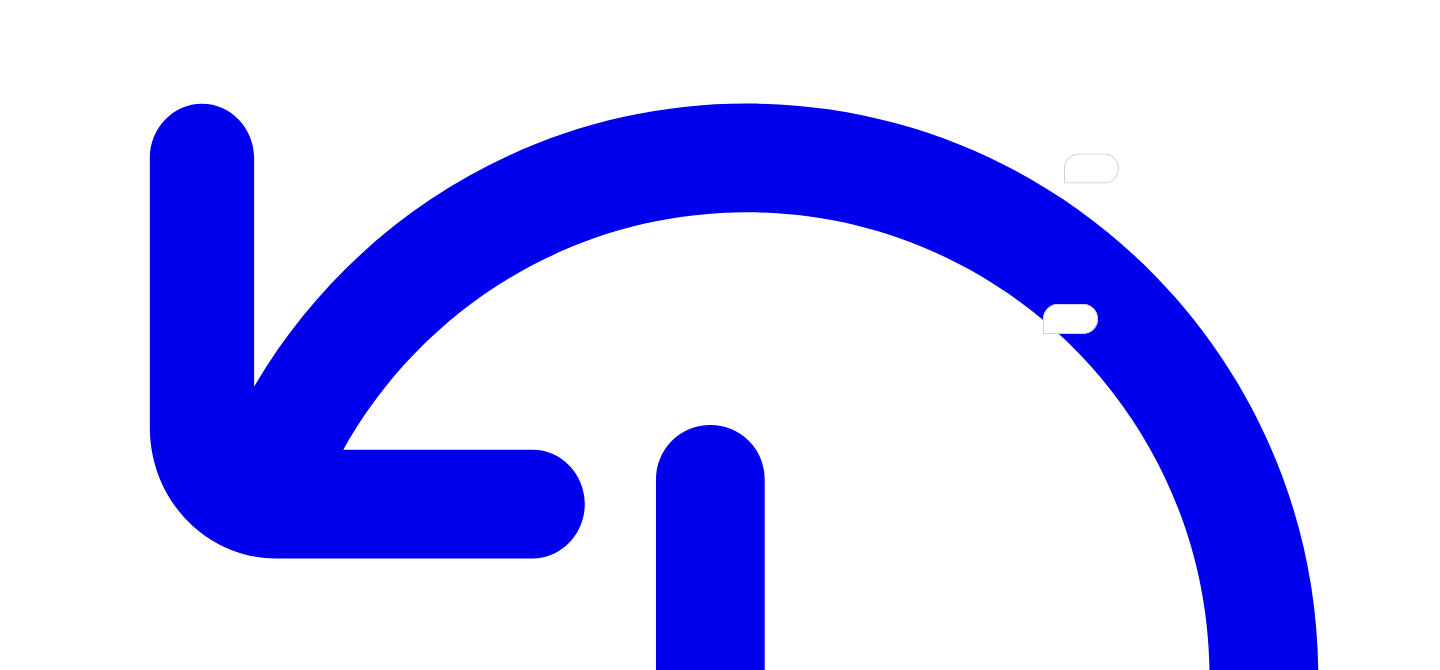 click on "Preview sample" at bounding box center (172, 14414) 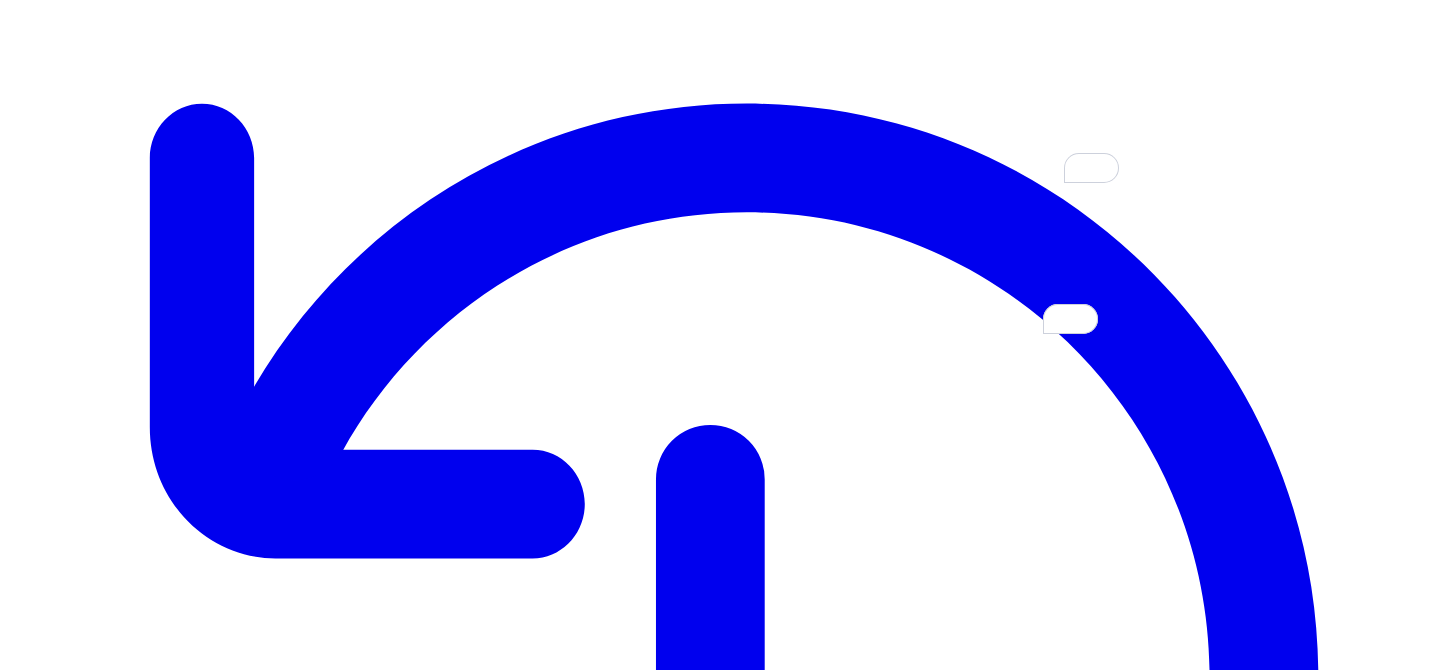 click on "Advanced prompt filter (optional)" at bounding box center (720, 14516) 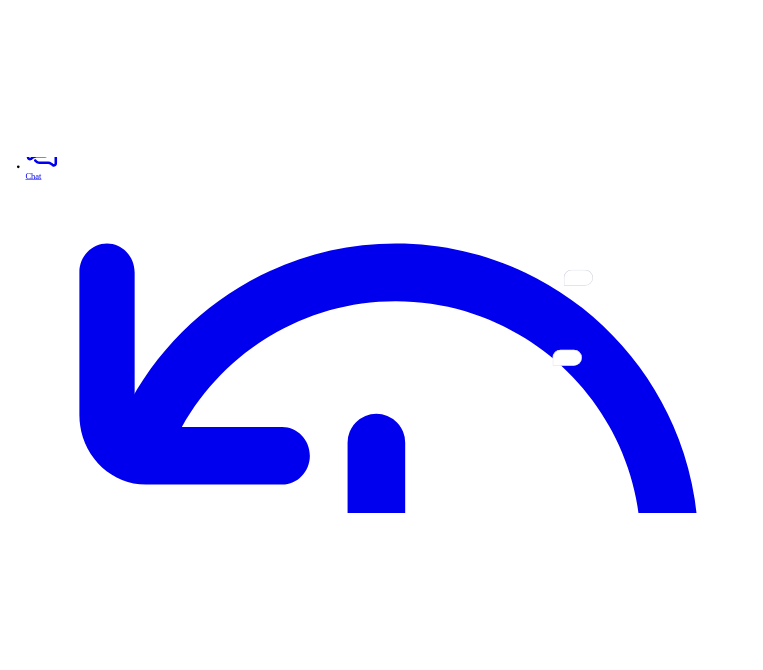 scroll, scrollTop: 160, scrollLeft: 0, axis: vertical 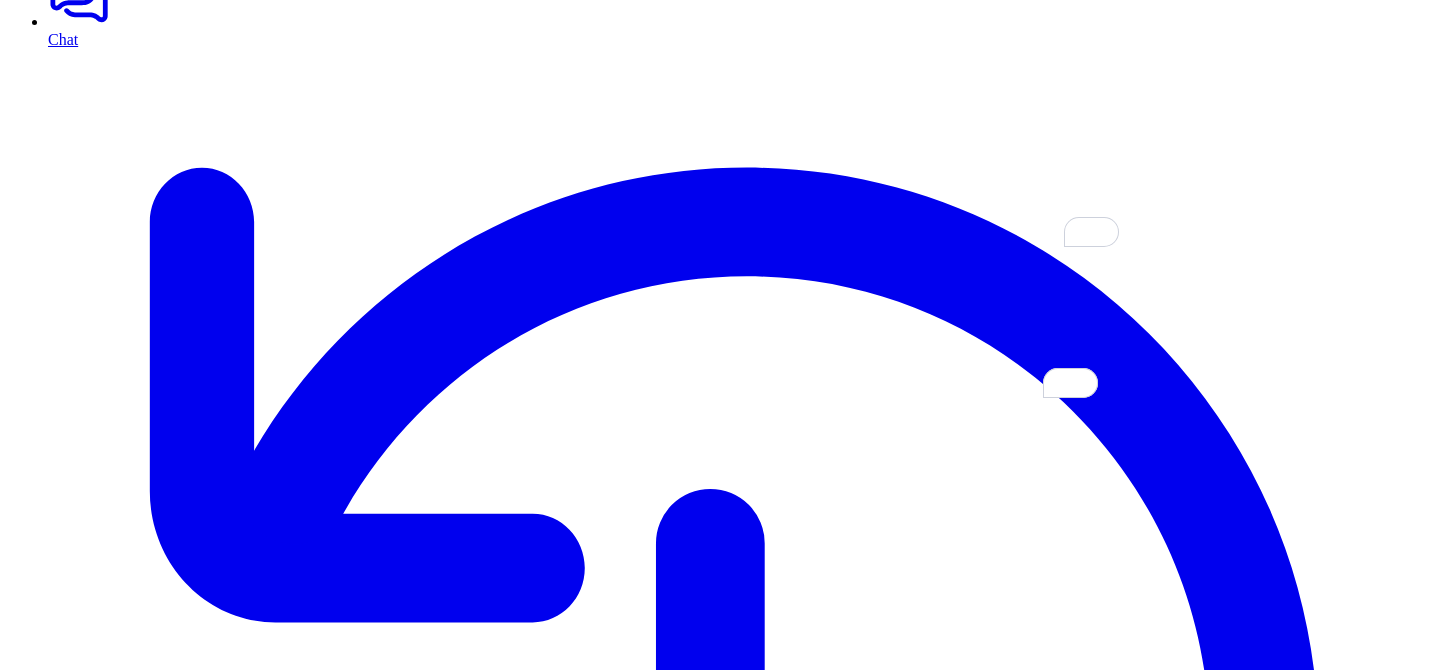 click on "**********" at bounding box center [416, 14520] 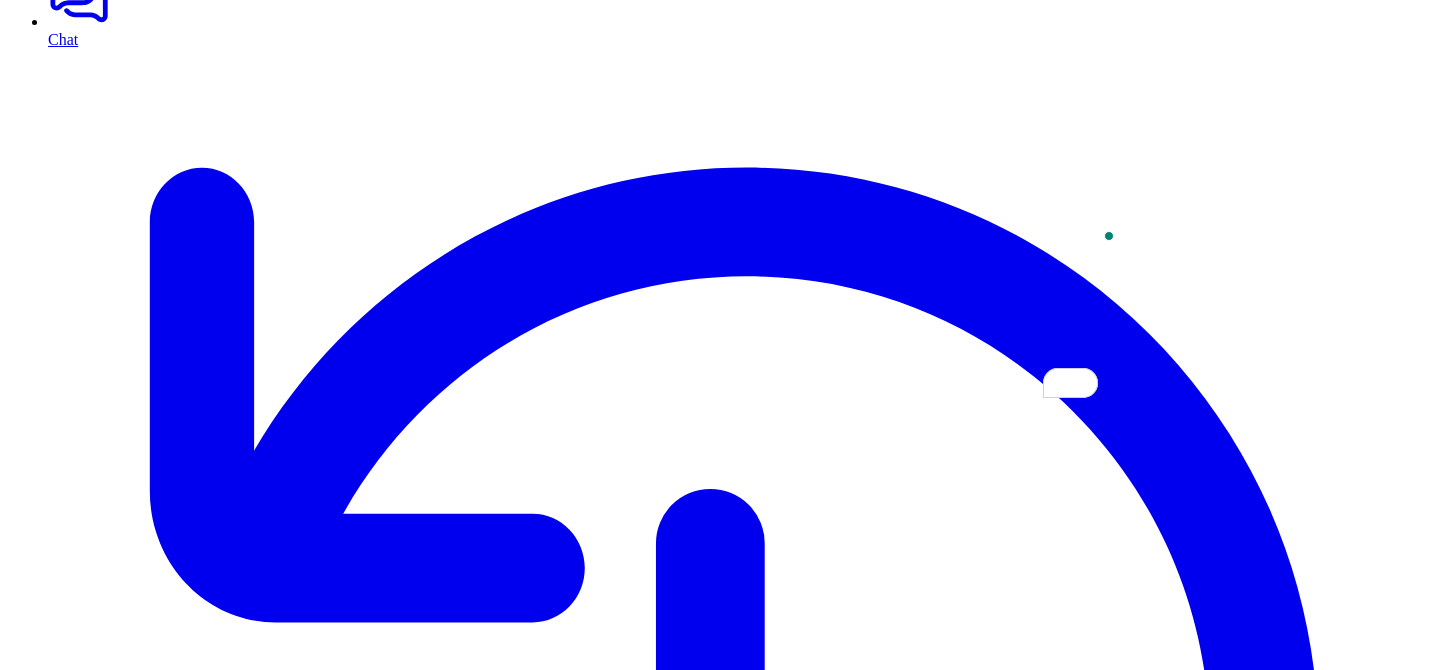paste on "**********" 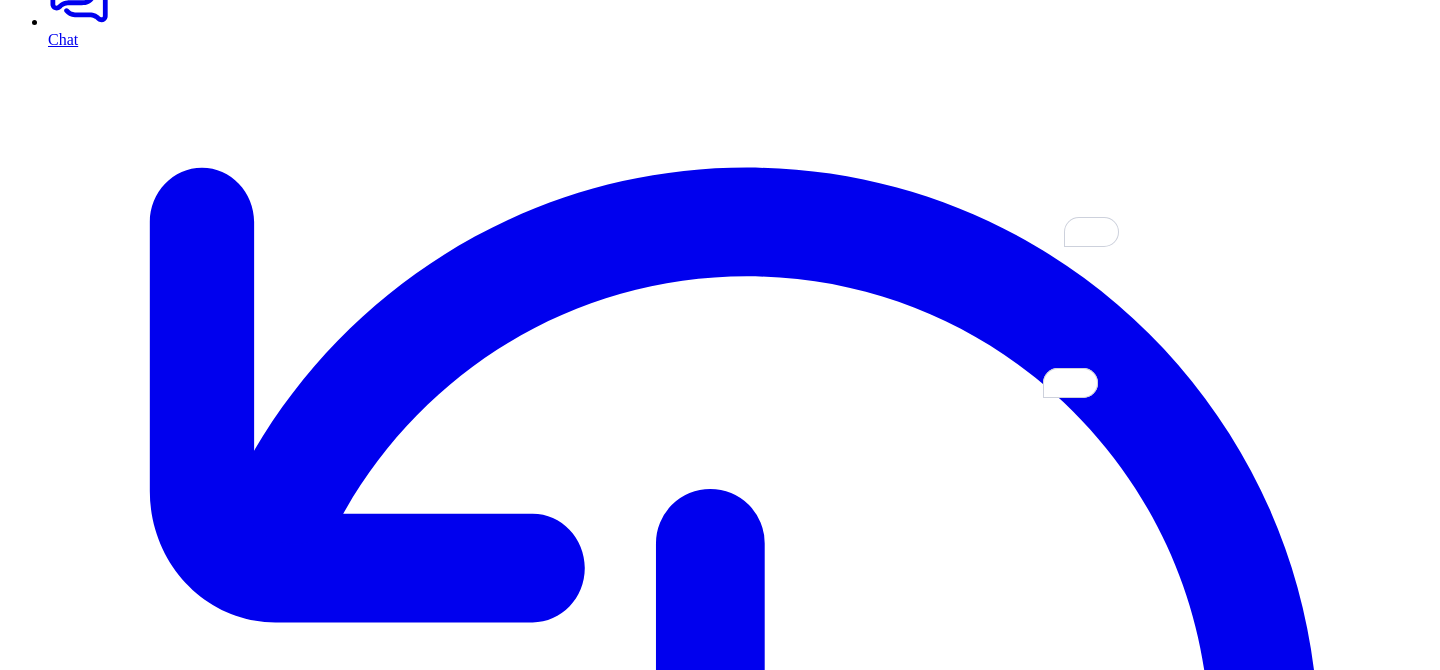 paste on "**********" 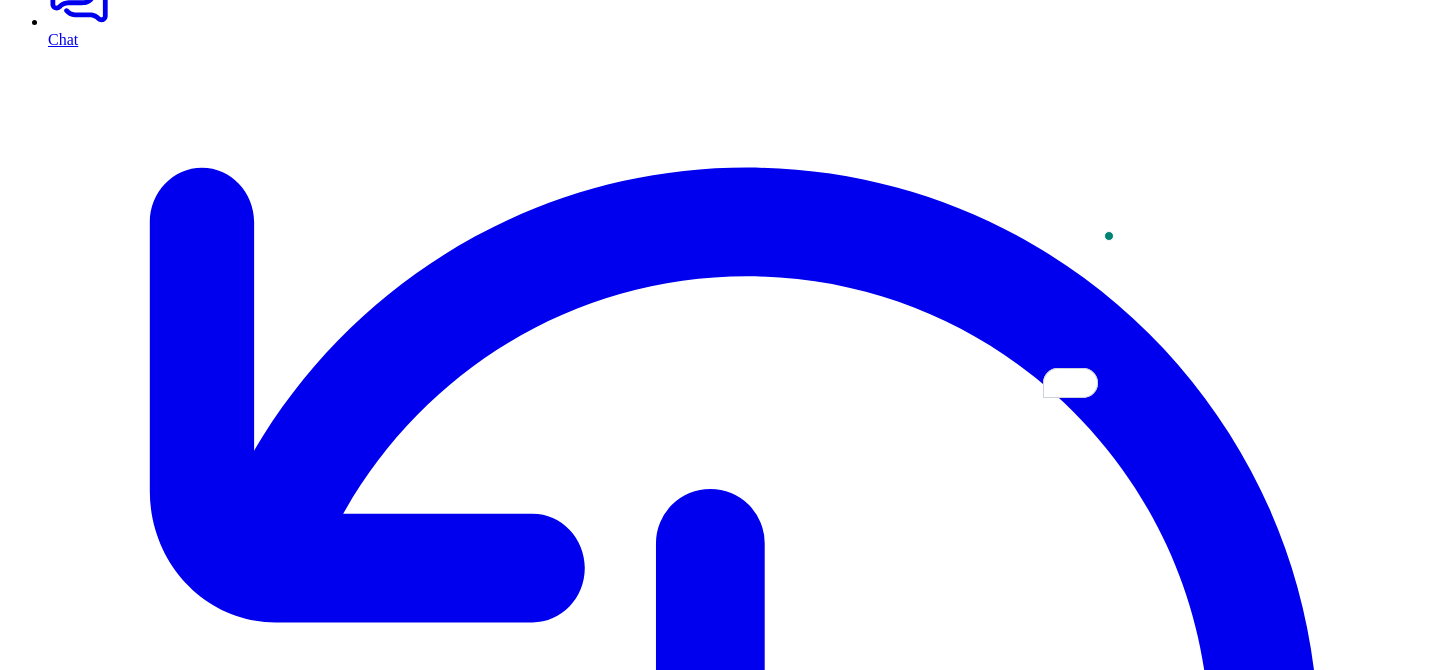 paste on "**********" 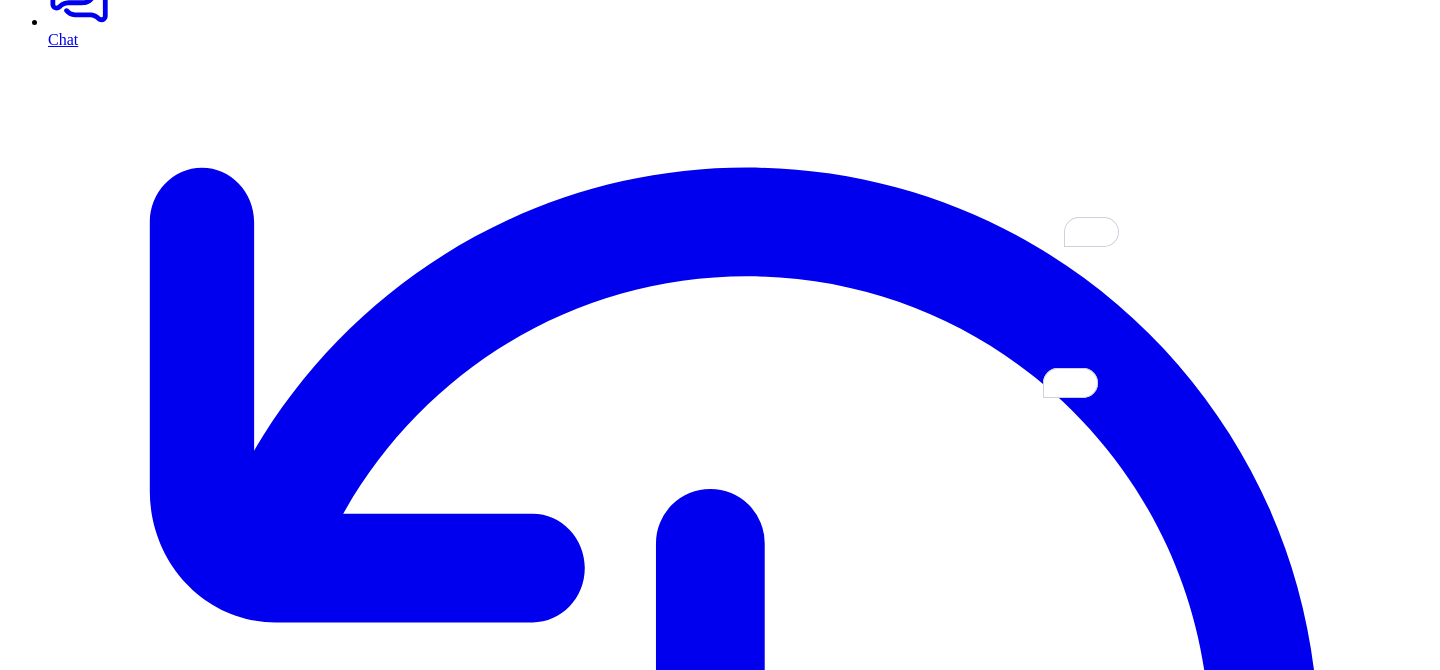 click at bounding box center [416, 14520] 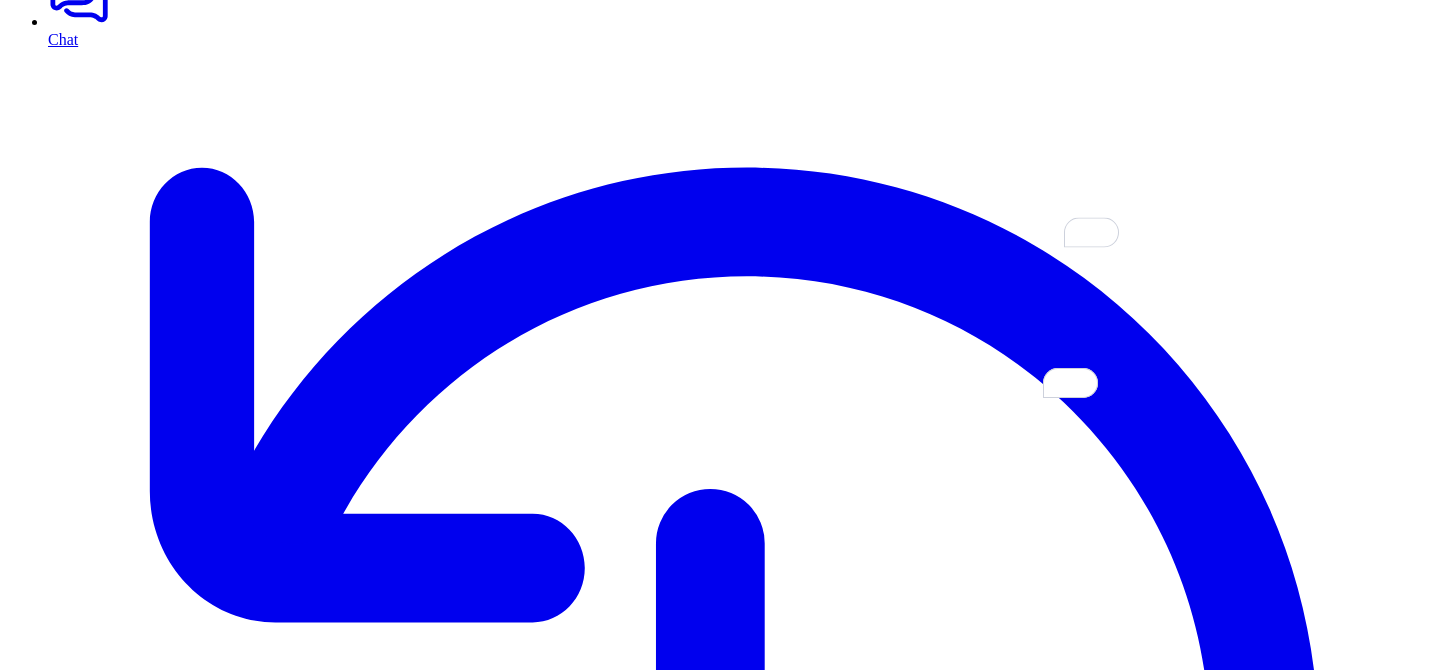 click on "Process tickets" at bounding box center (61, 14799) 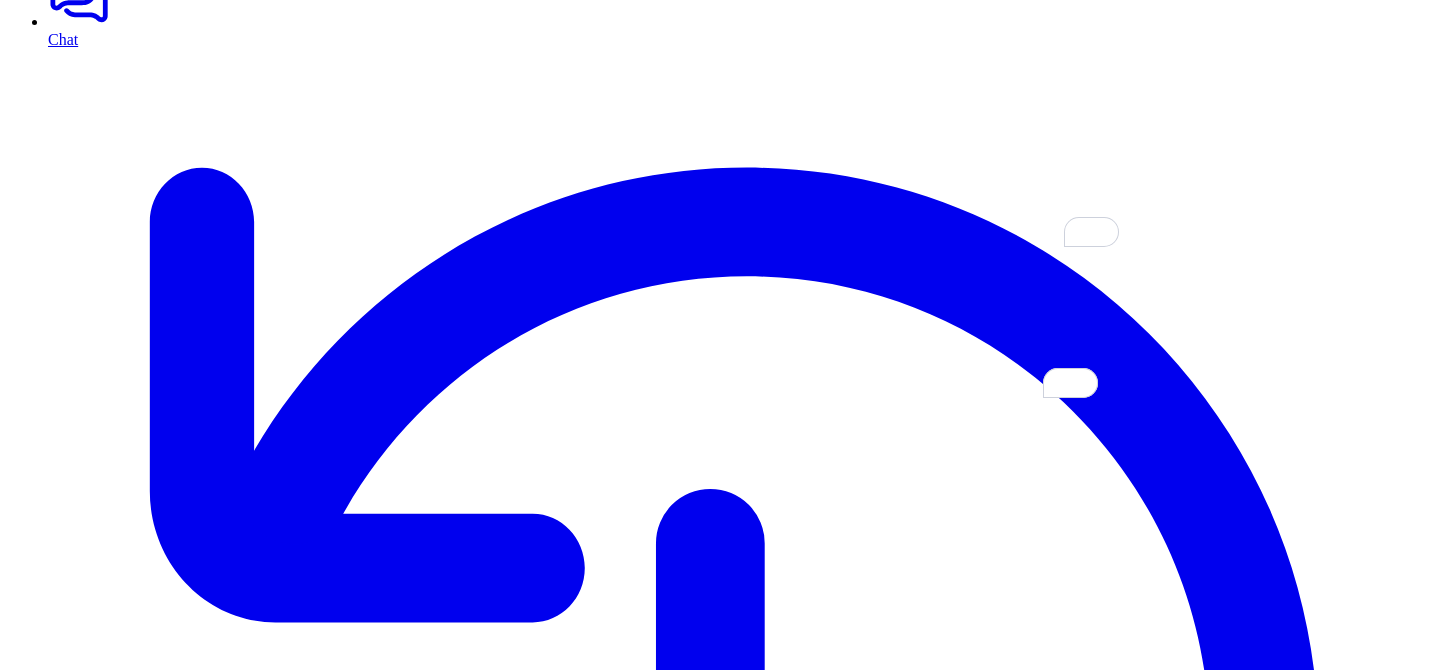 click on "Additonal Payment Required : You are not eligible to access this resource. Close" at bounding box center [720, 15268] 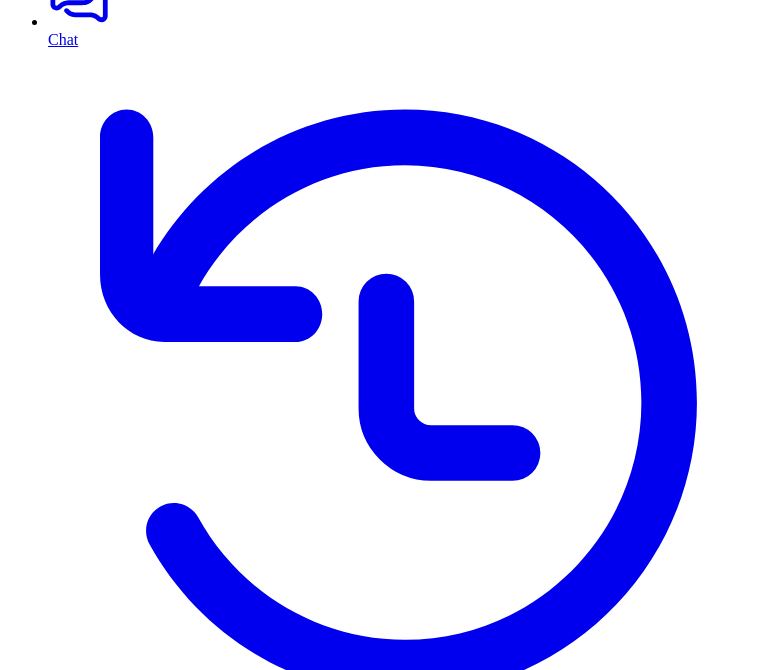 click on "Process tickets" at bounding box center [61, 9536] 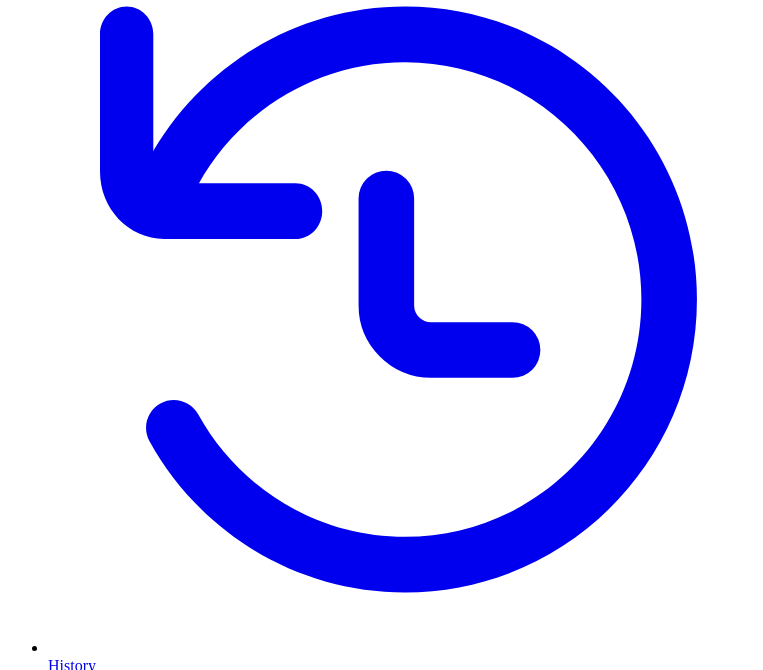 scroll, scrollTop: 265, scrollLeft: 0, axis: vertical 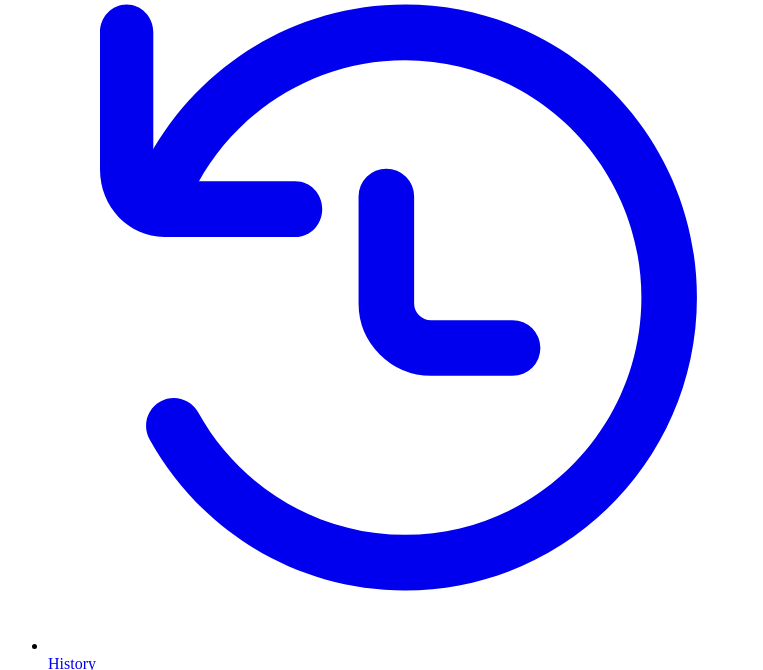 click on "Process tickets" at bounding box center [61, 9431] 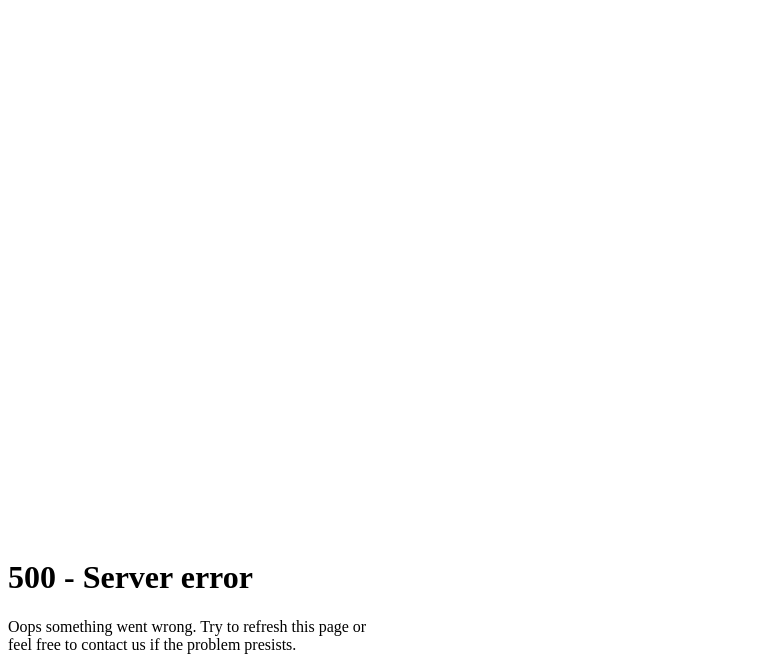 scroll, scrollTop: 0, scrollLeft: 0, axis: both 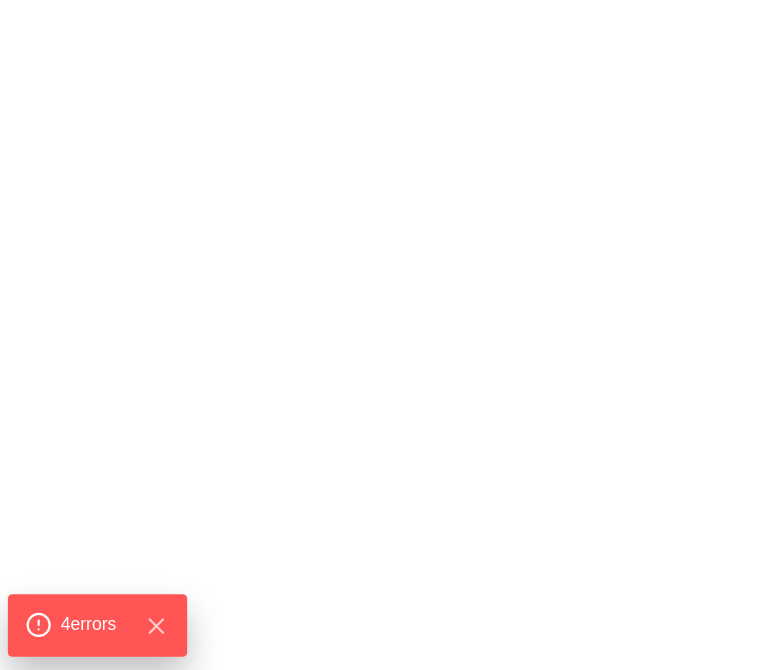 click on "4  error s" 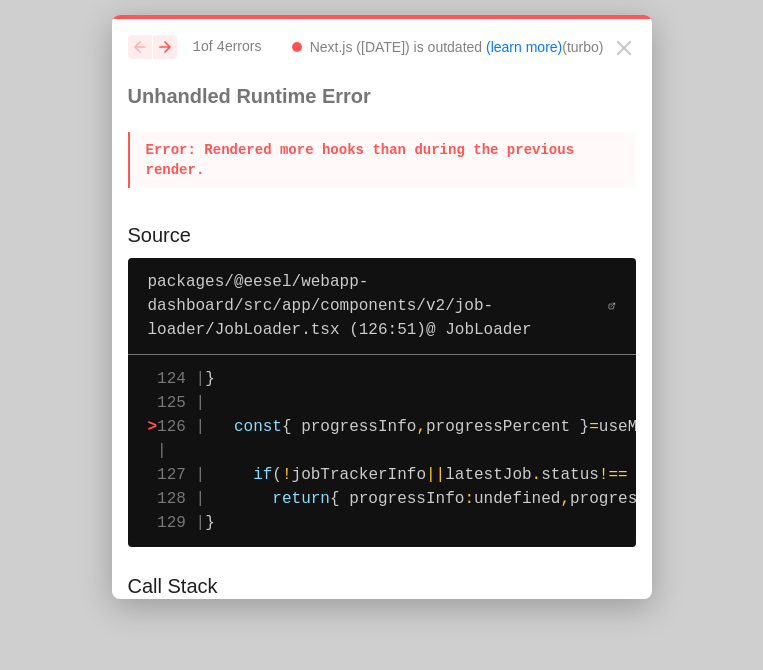 scroll, scrollTop: 55, scrollLeft: 0, axis: vertical 